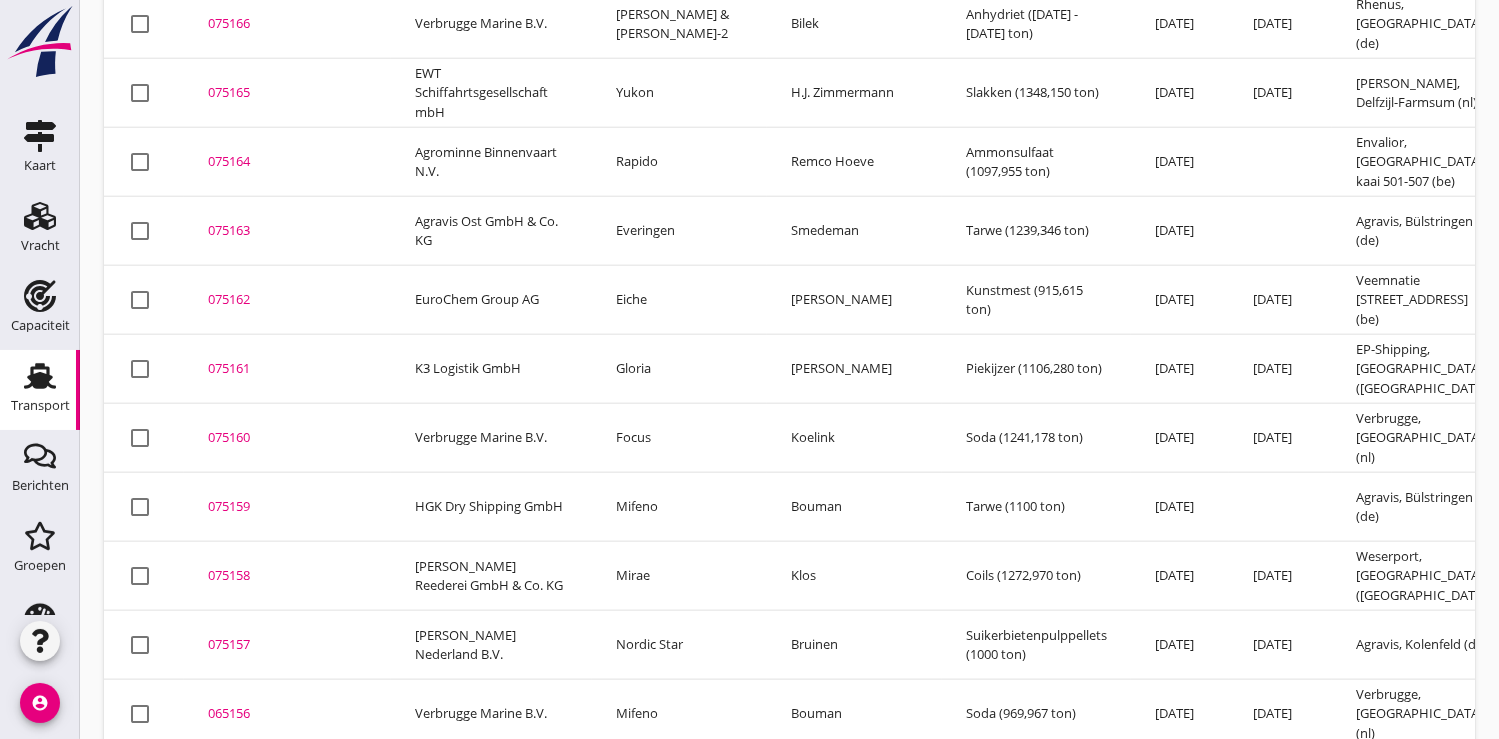 scroll, scrollTop: 2043, scrollLeft: 0, axis: vertical 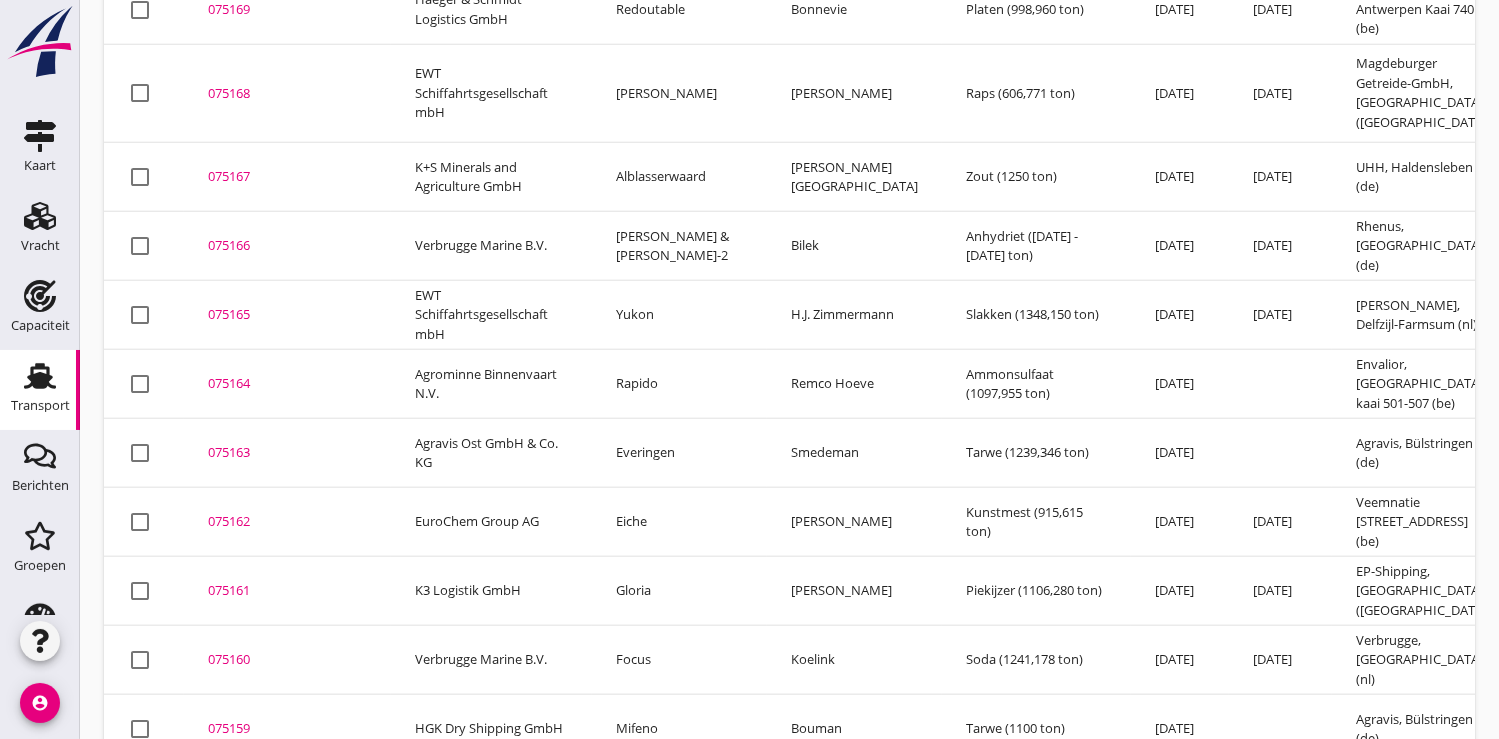 click on "075166" at bounding box center [287, 246] 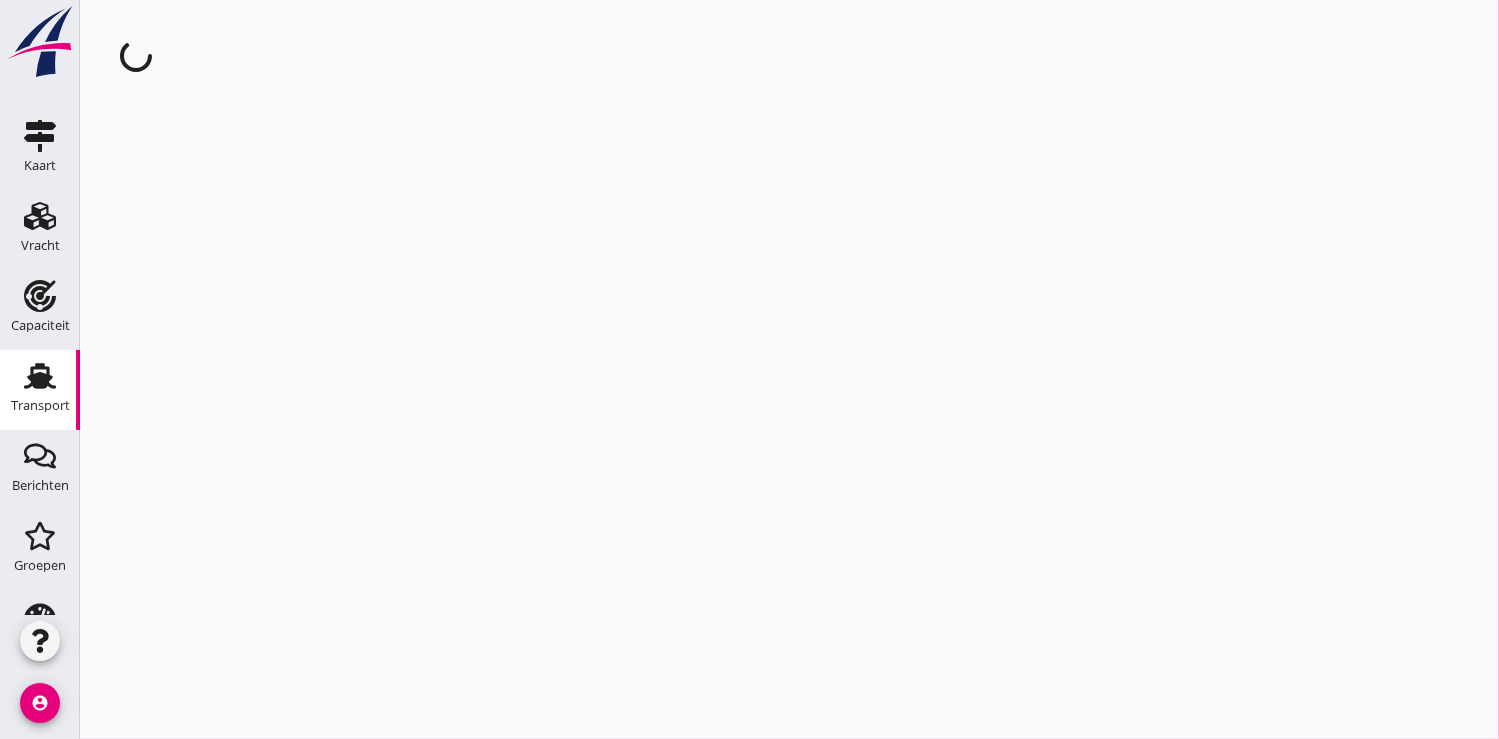 scroll, scrollTop: 0, scrollLeft: 0, axis: both 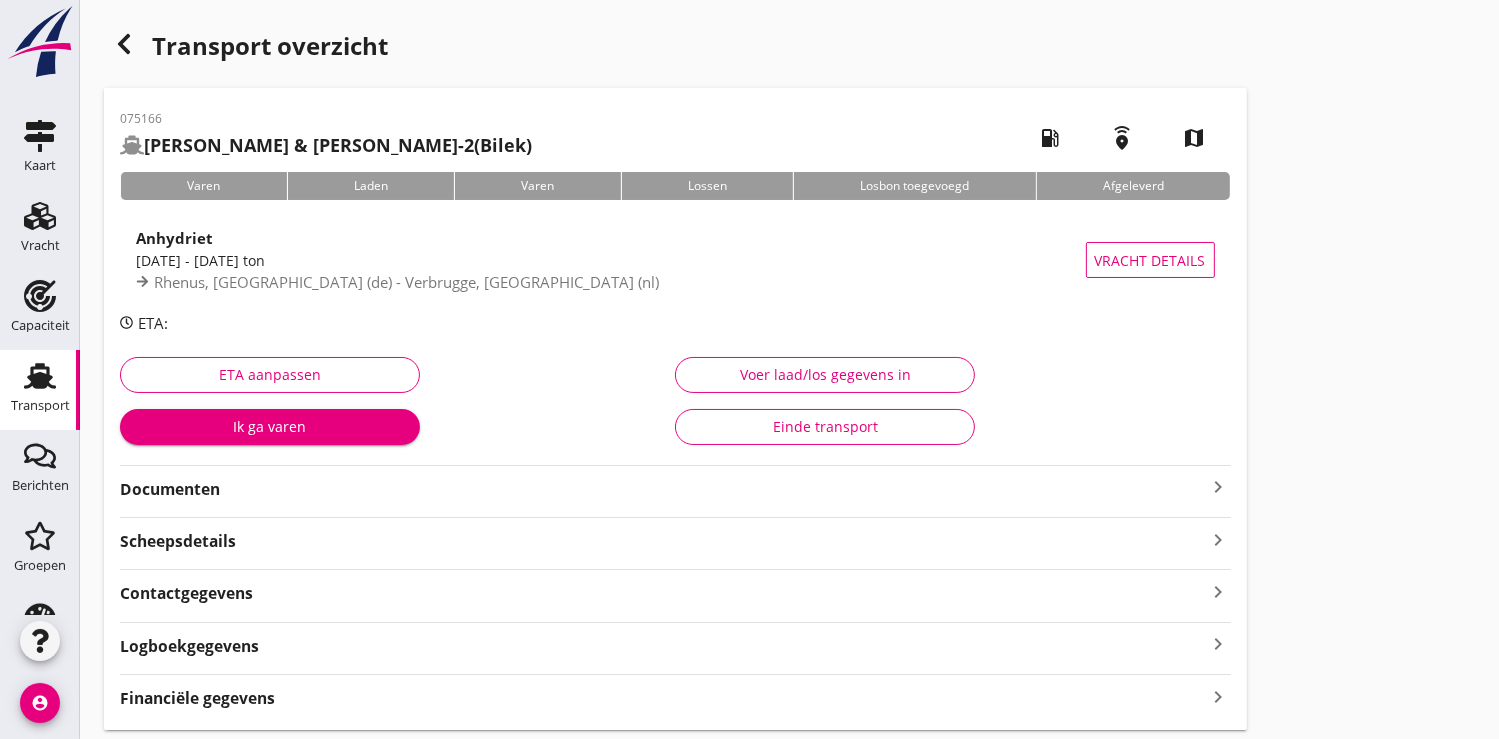 click on "Ik ga varen" at bounding box center [270, 426] 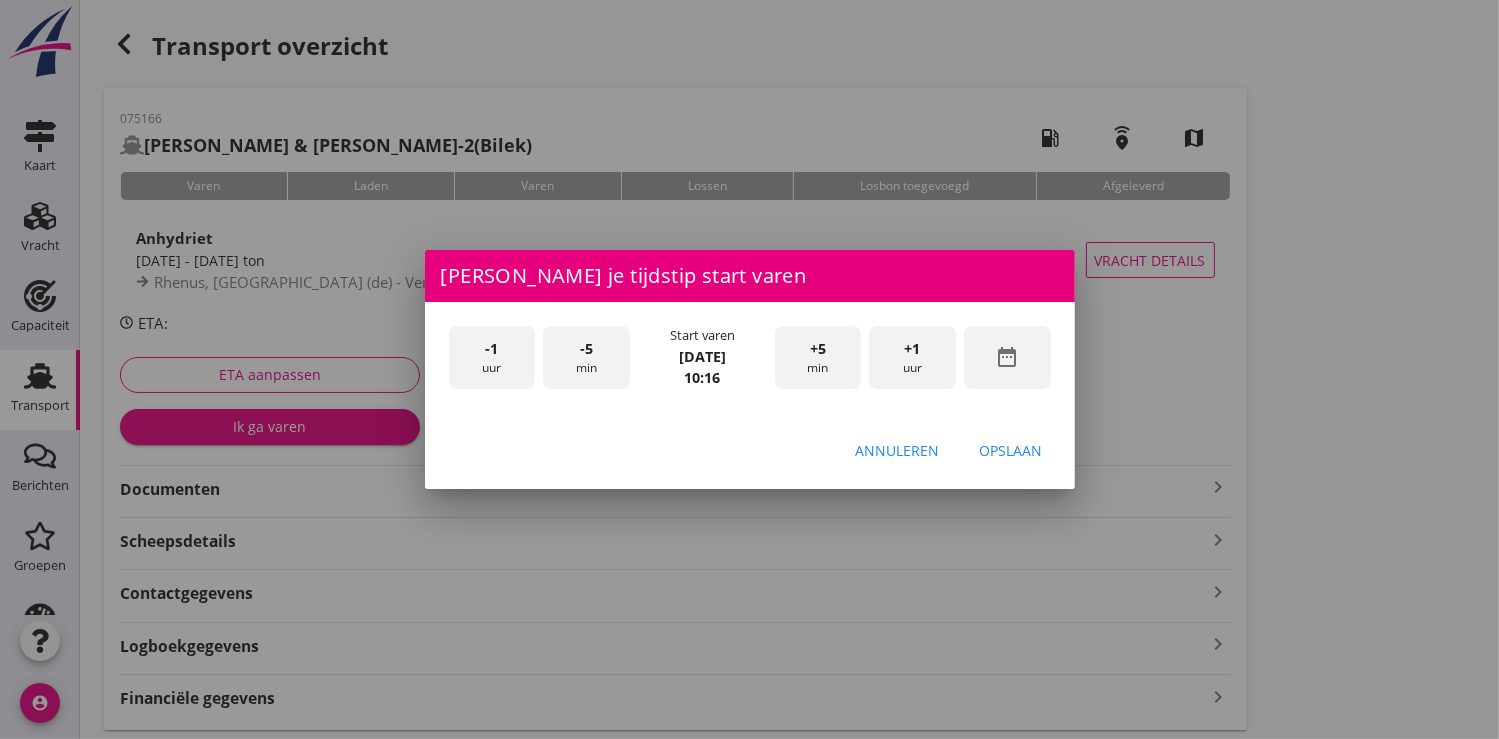 click on "date_range" at bounding box center [1007, 357] 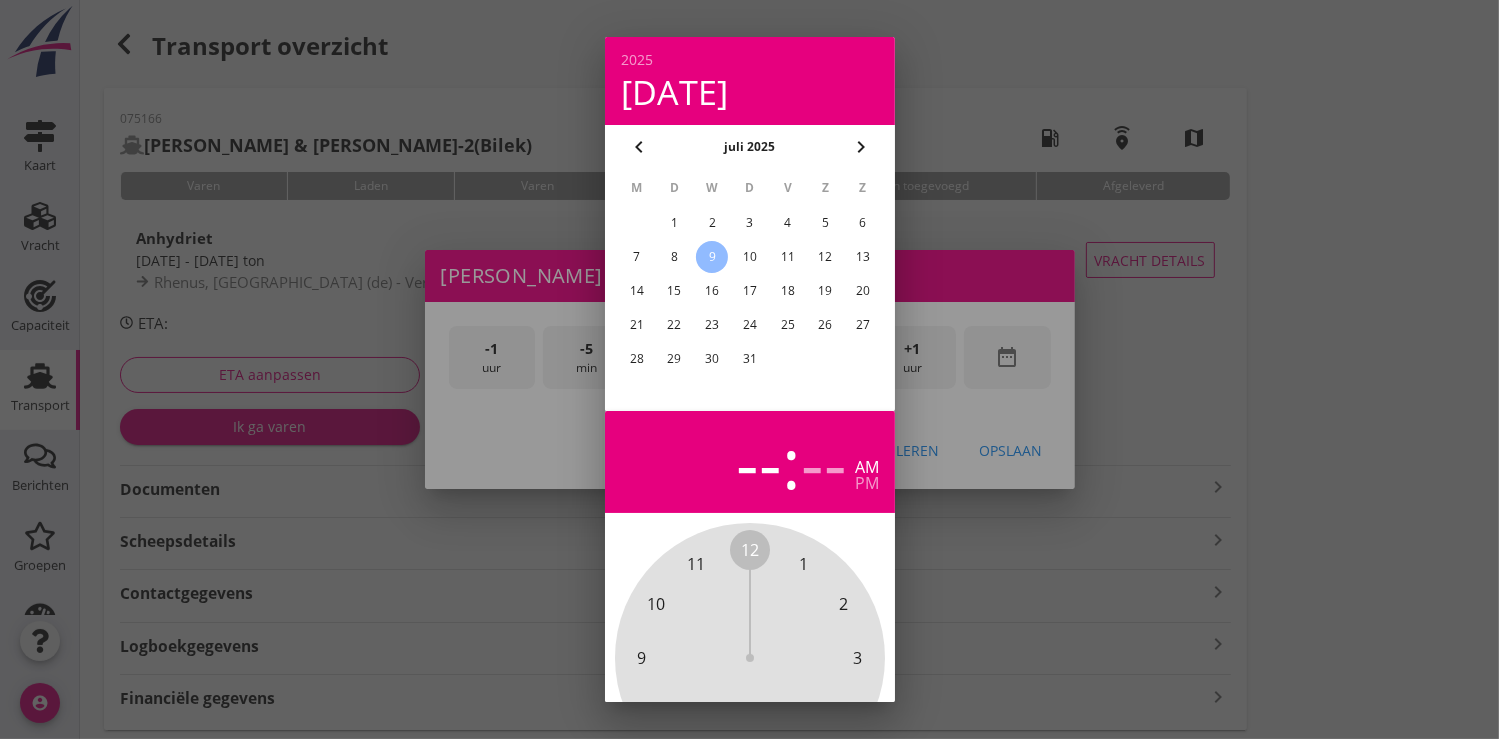 click on "6" at bounding box center (863, 223) 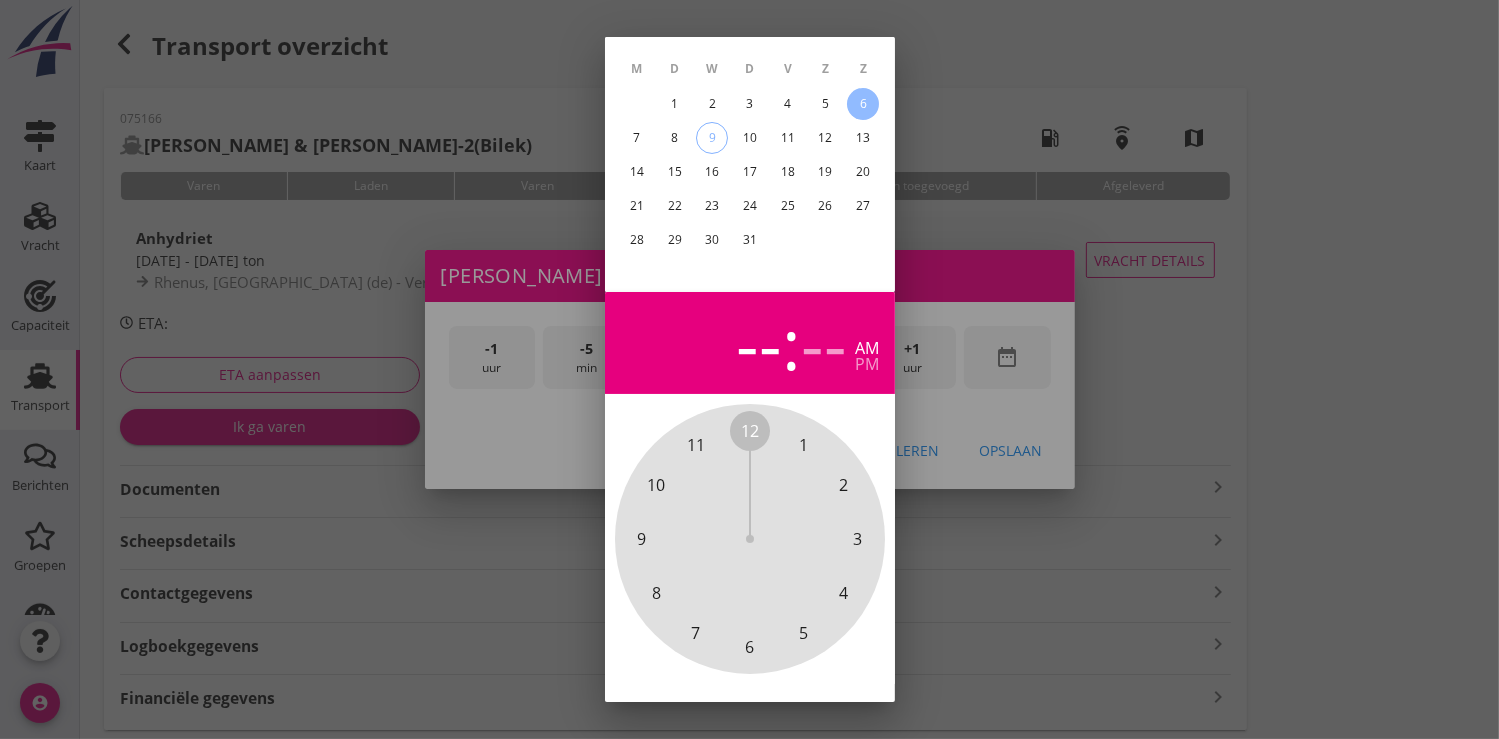 scroll, scrollTop: 185, scrollLeft: 0, axis: vertical 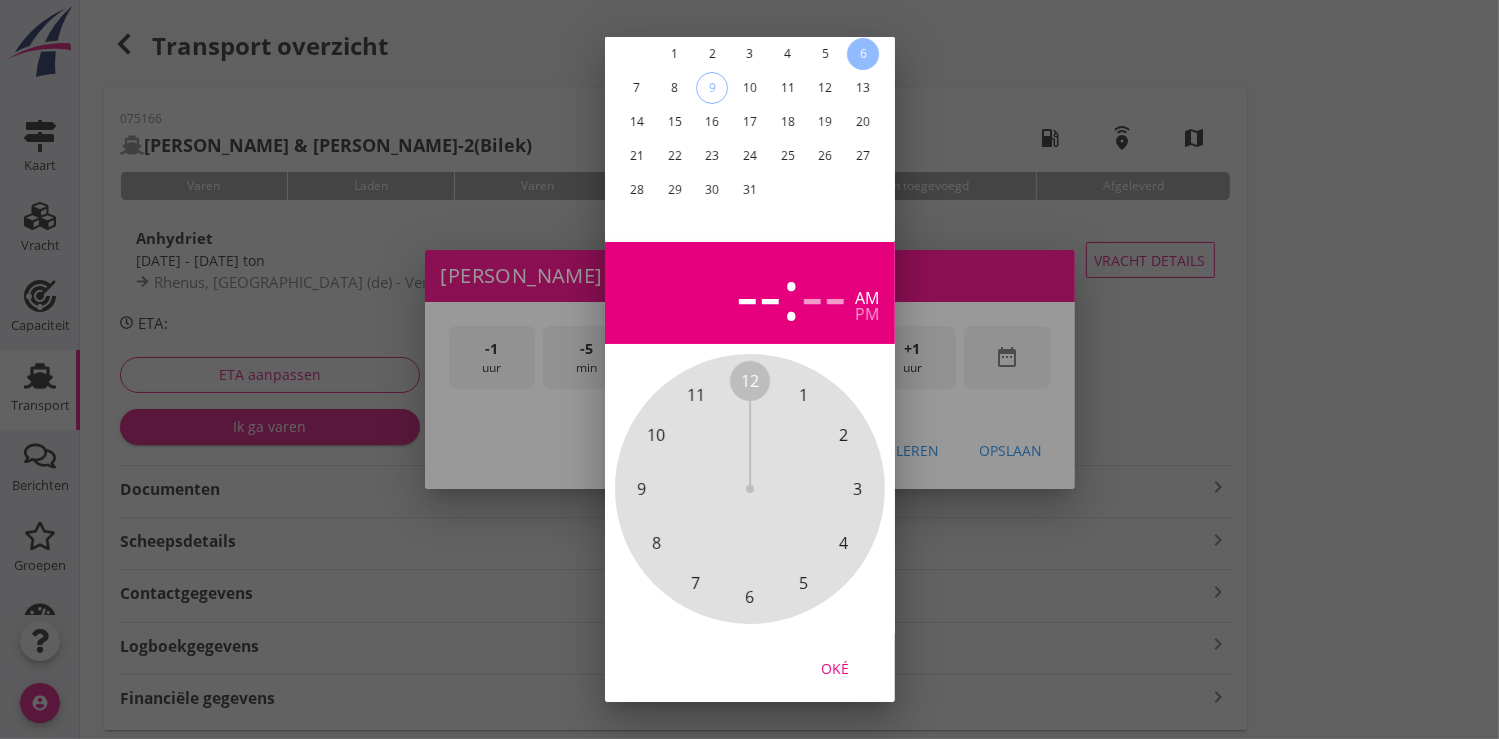 click on "Oké" at bounding box center (835, 667) 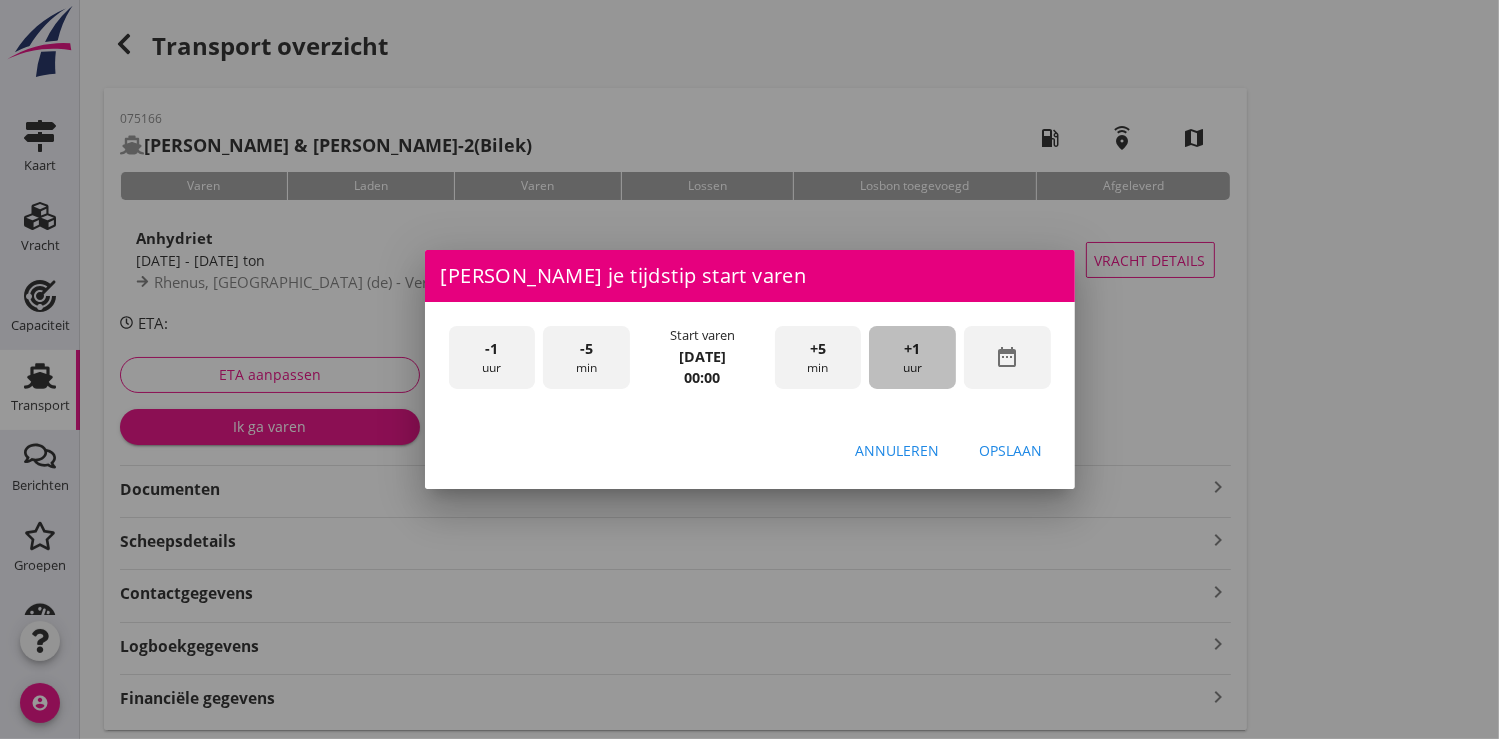 click on "+1" at bounding box center (913, 349) 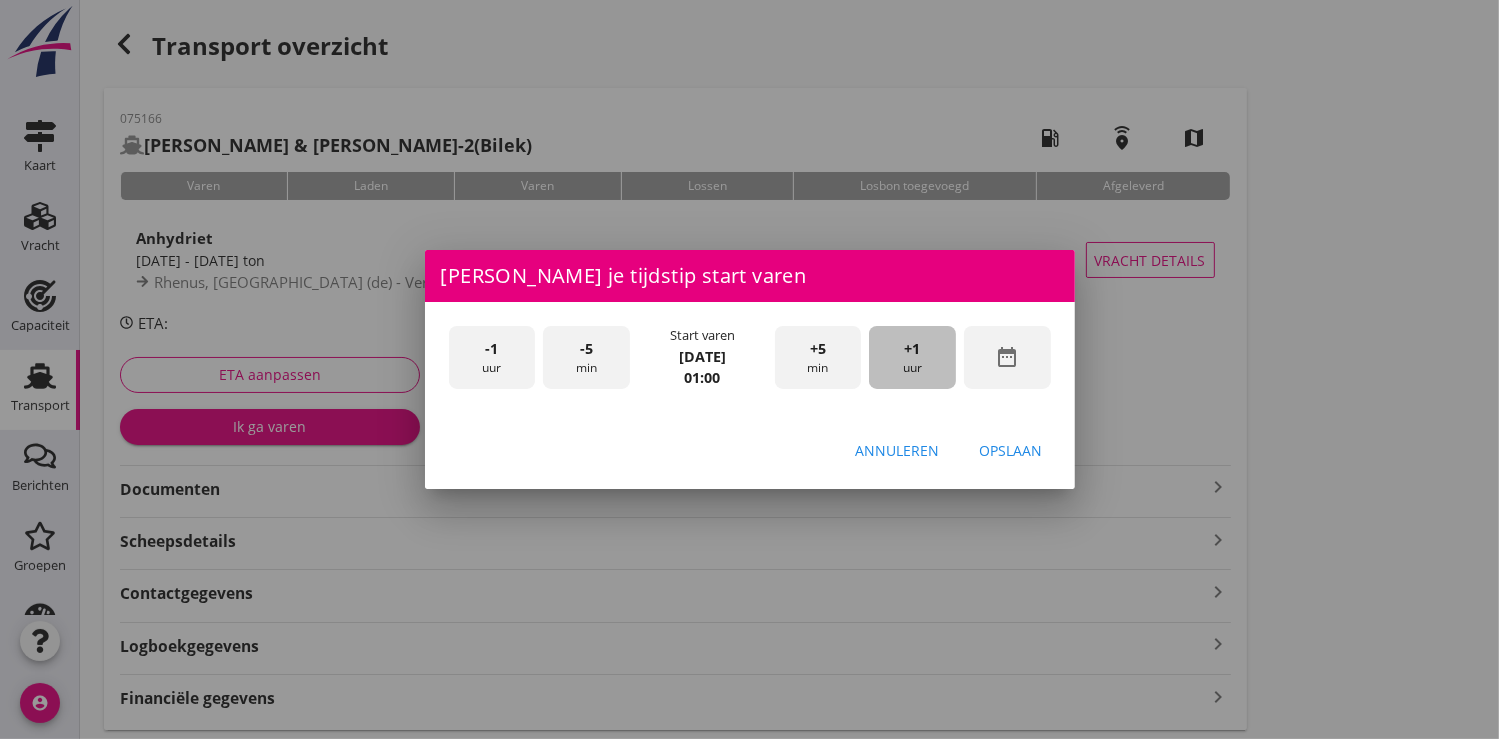click on "+1" at bounding box center (913, 349) 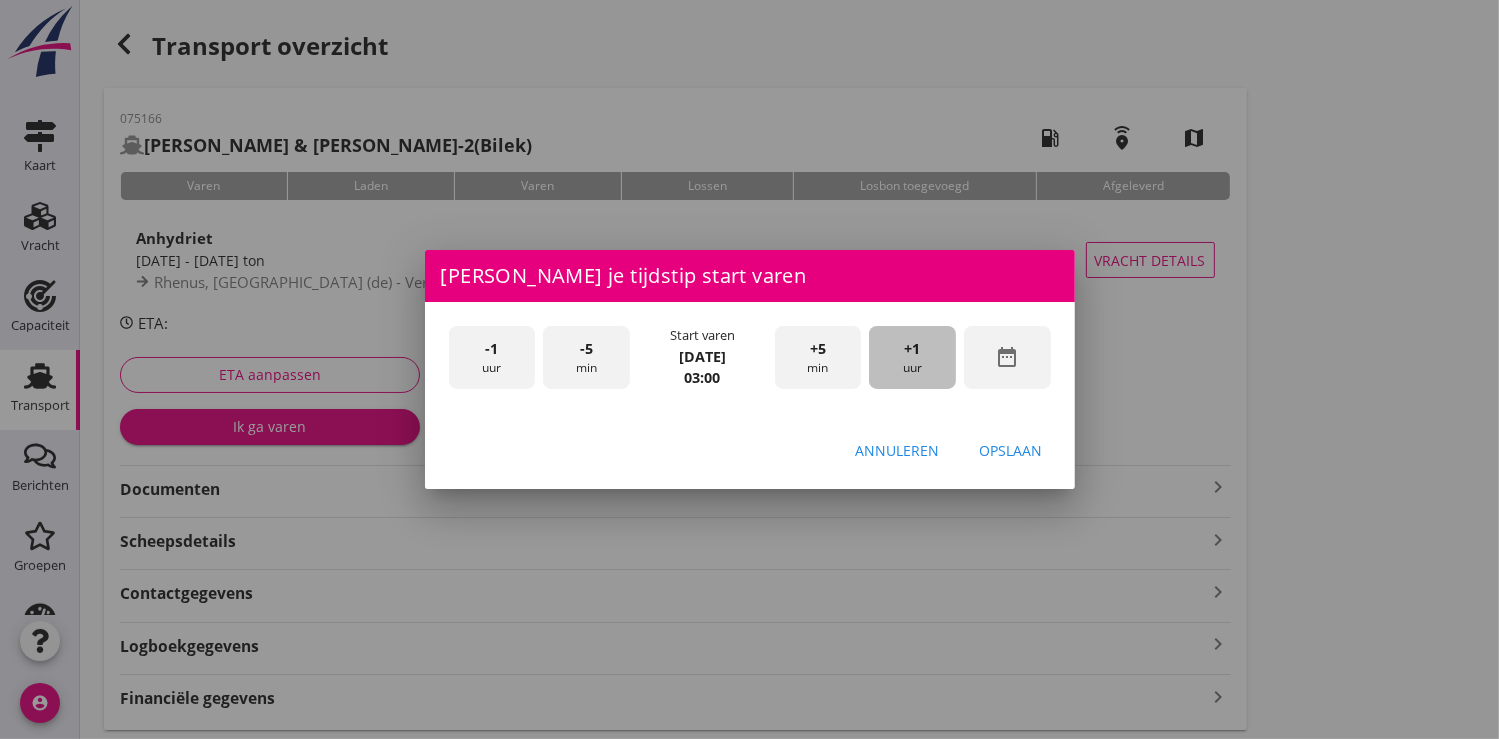 click on "+1" at bounding box center (913, 349) 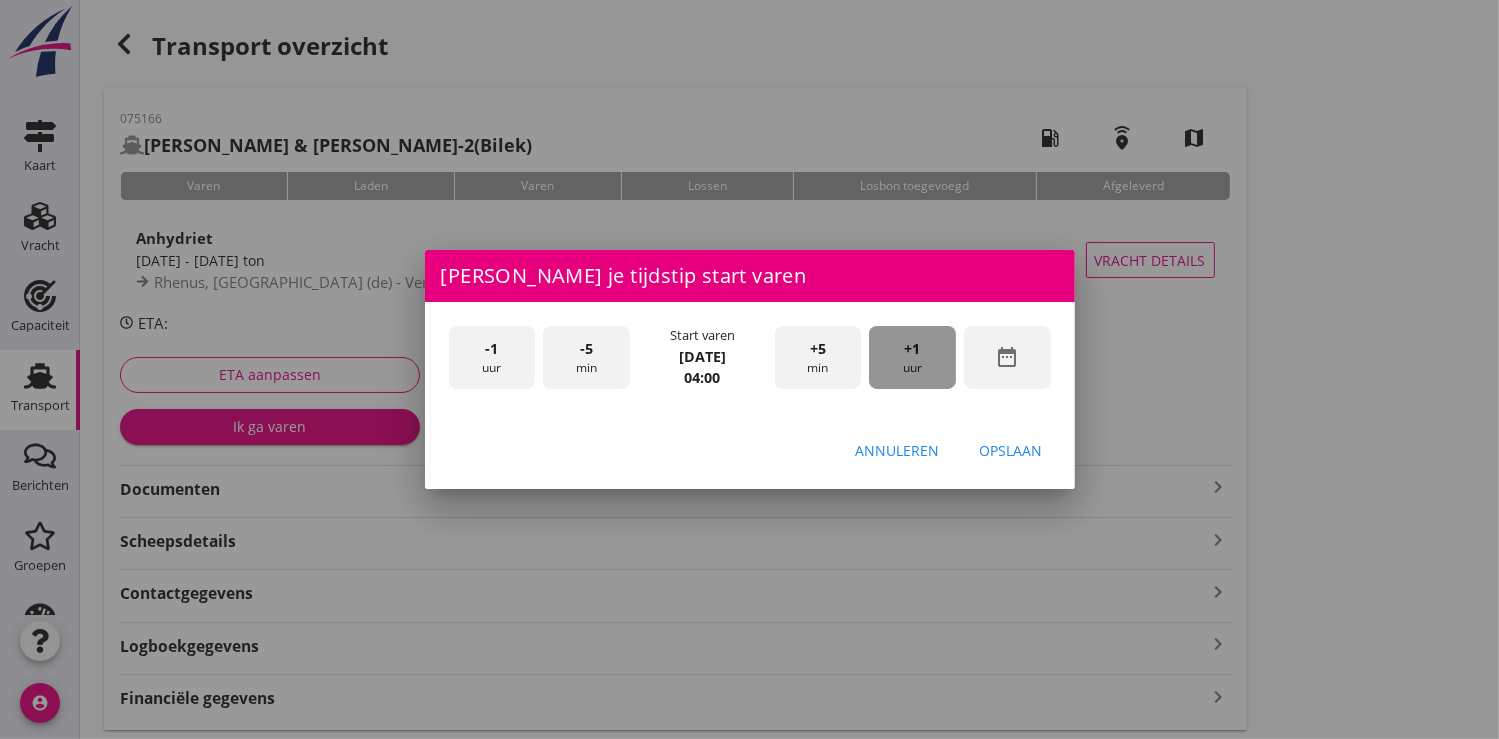 click on "+1" at bounding box center [913, 349] 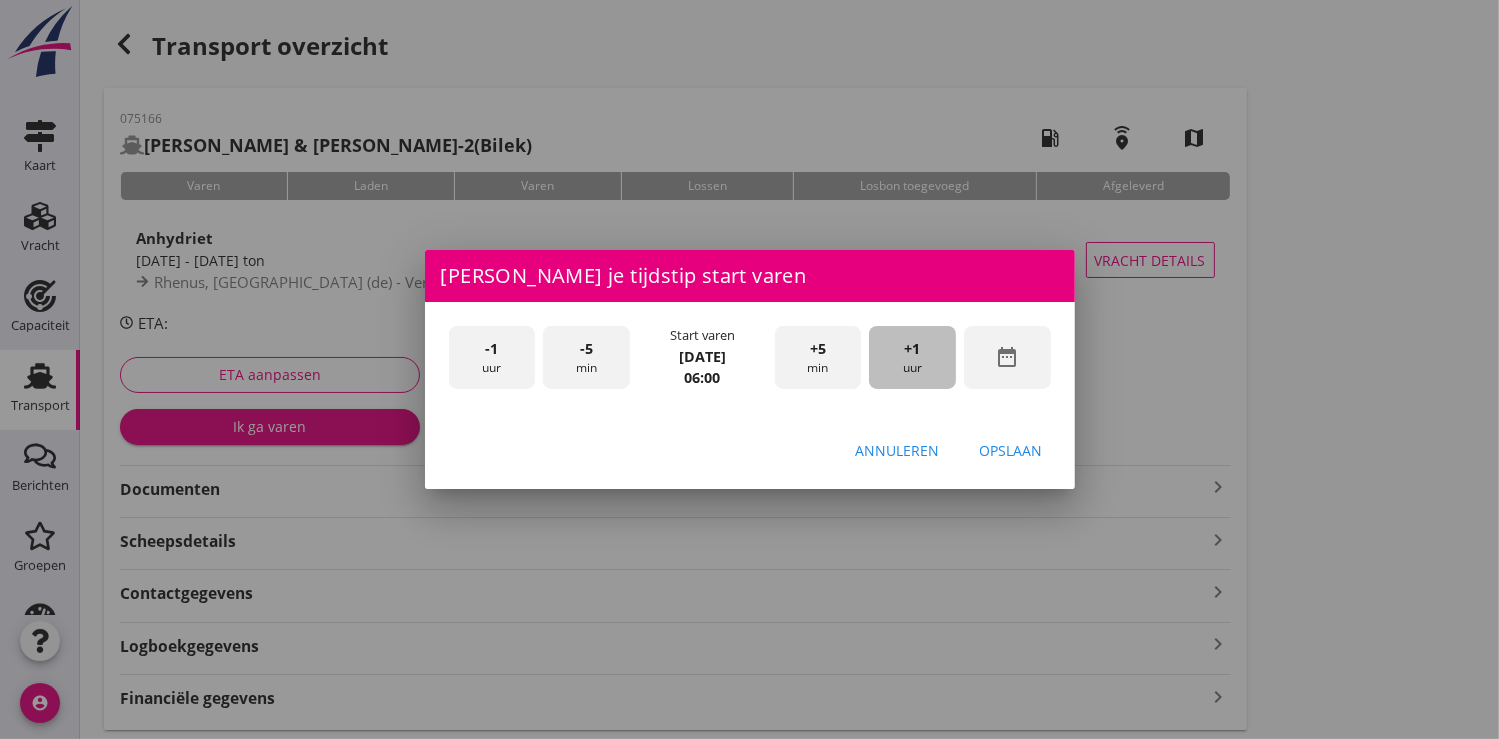click on "+1" at bounding box center (913, 349) 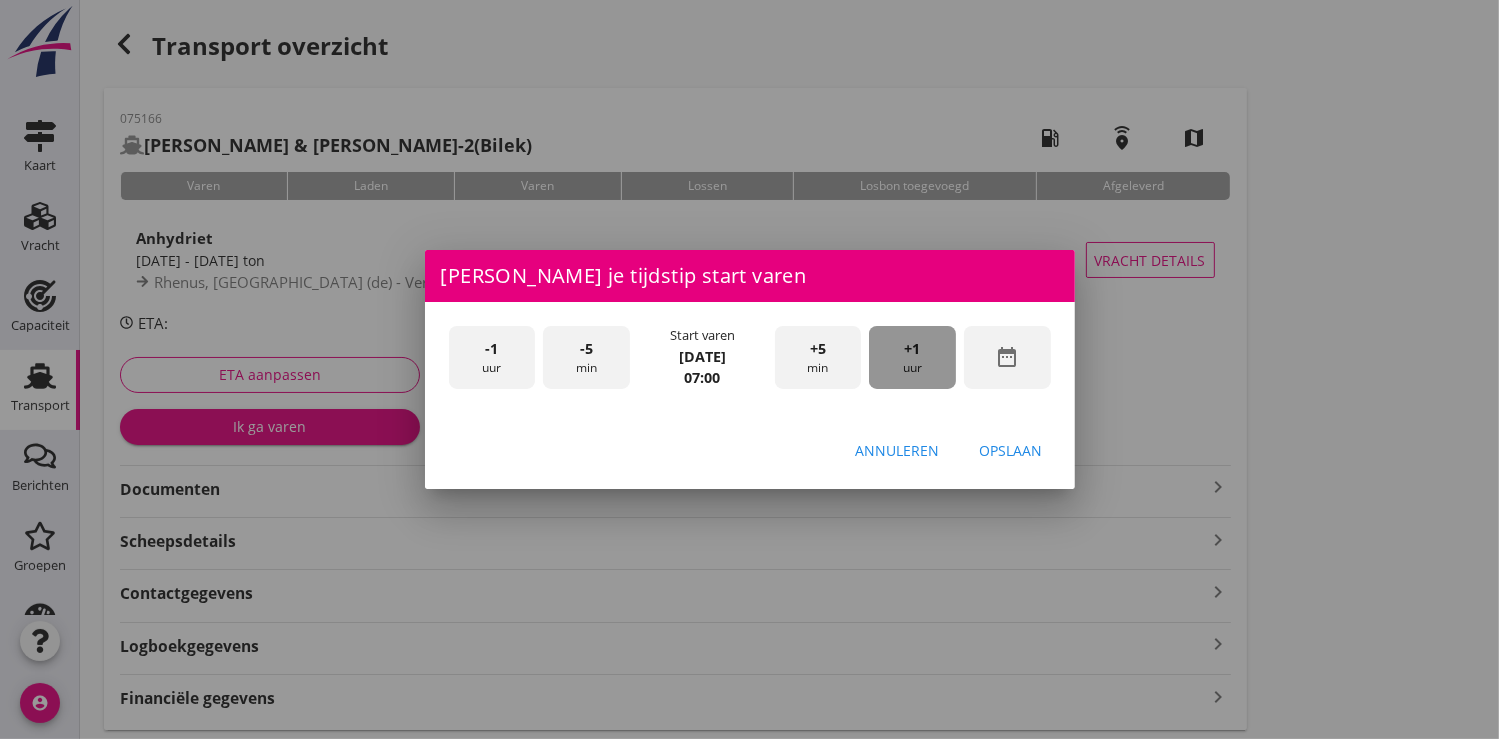 click on "+1" at bounding box center [913, 349] 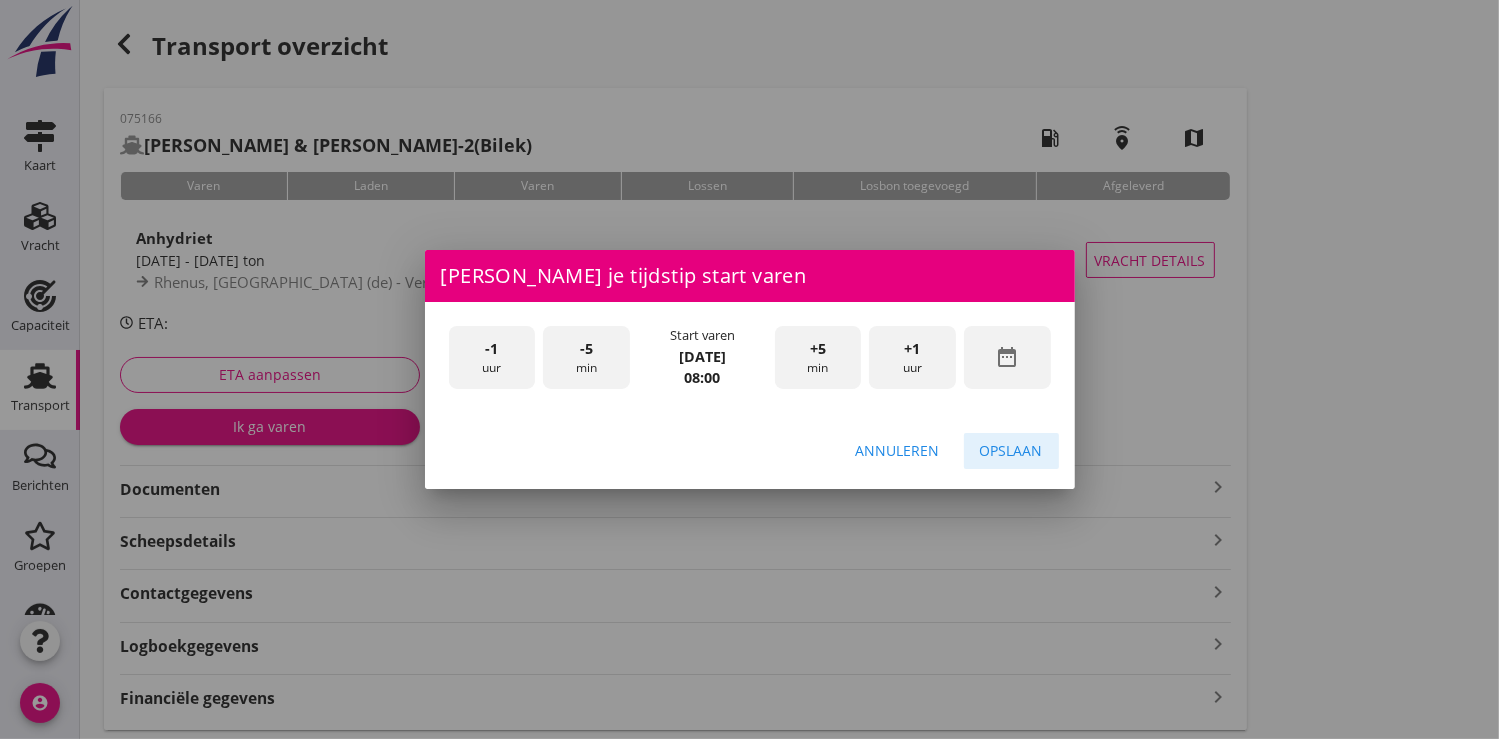 click on "Opslaan" at bounding box center [1011, 450] 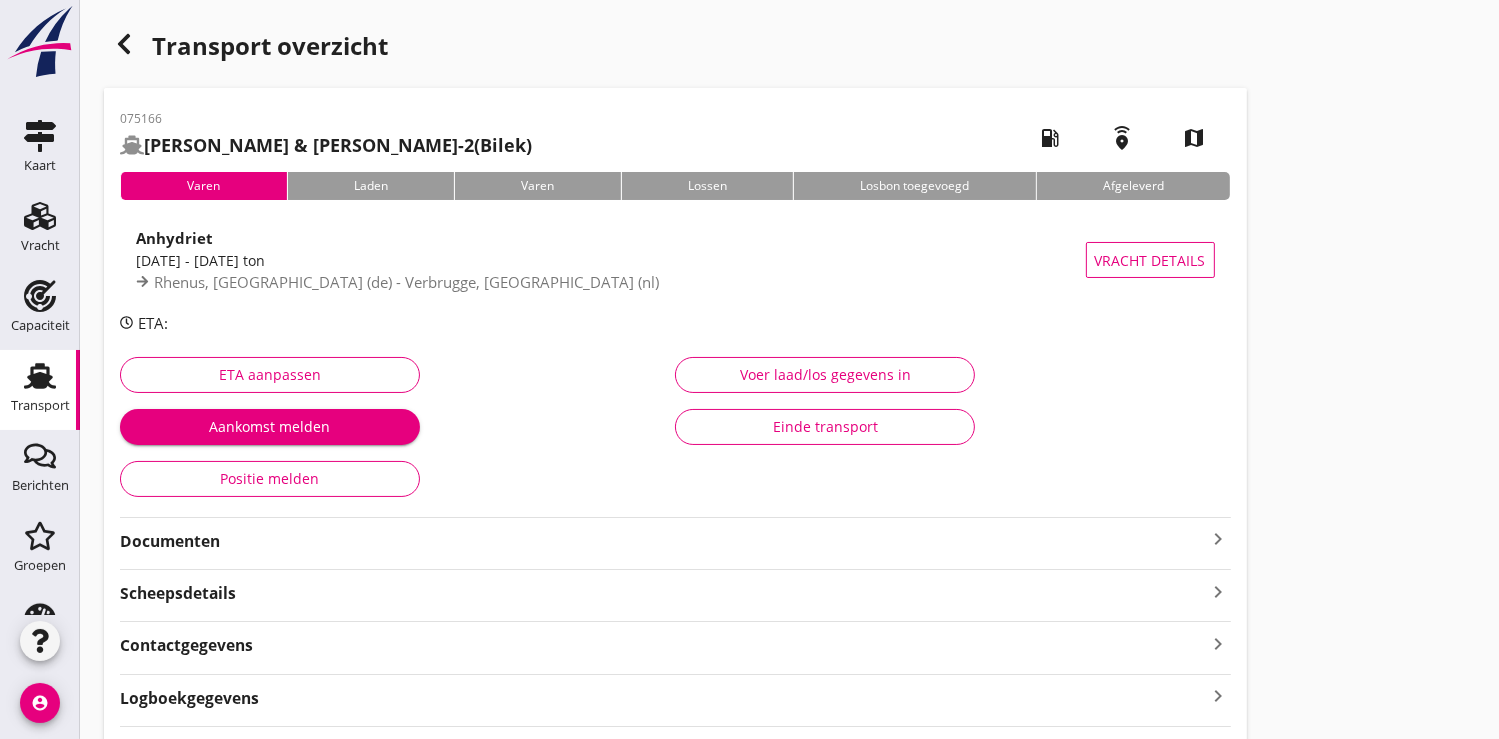 click on "Aankomst melden" at bounding box center [270, 426] 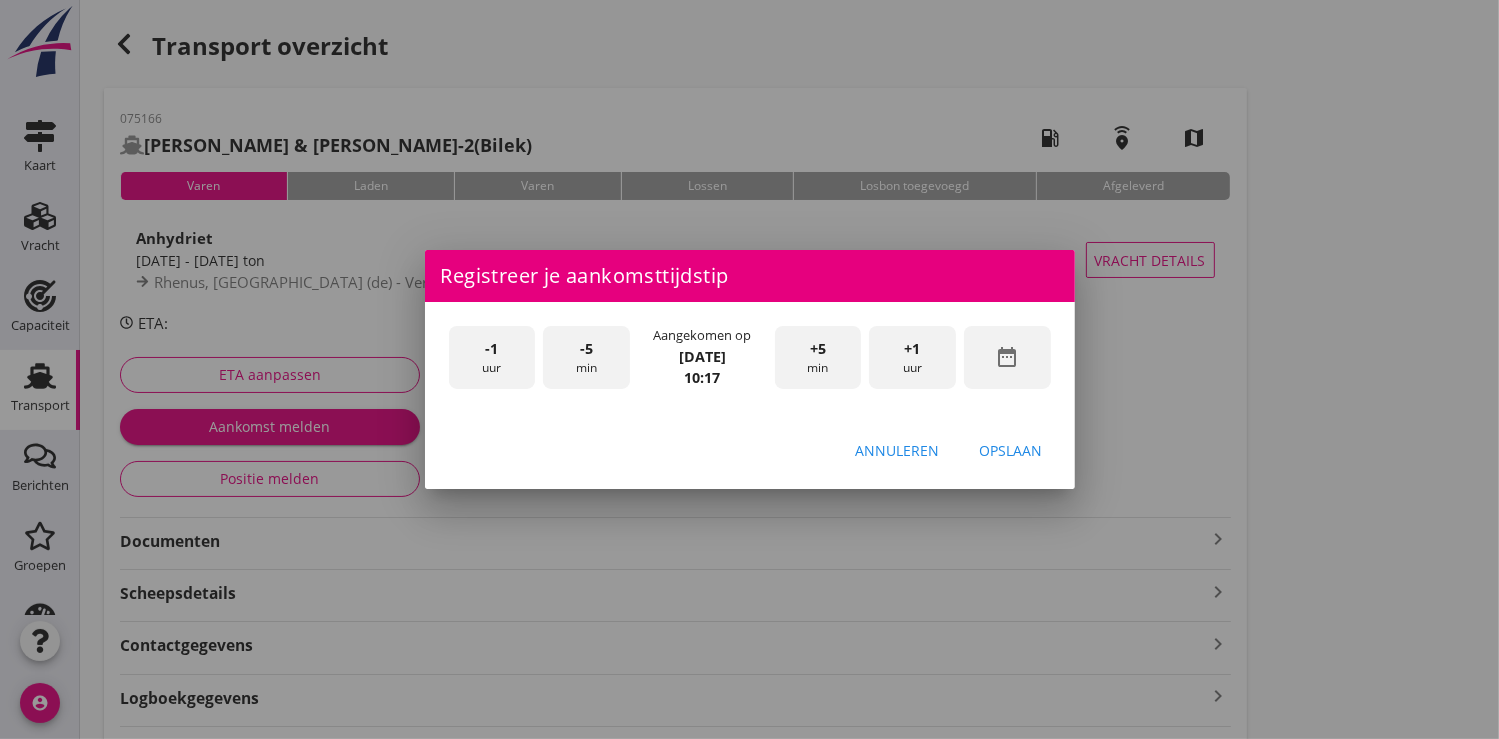 click on "date_range" at bounding box center (1007, 357) 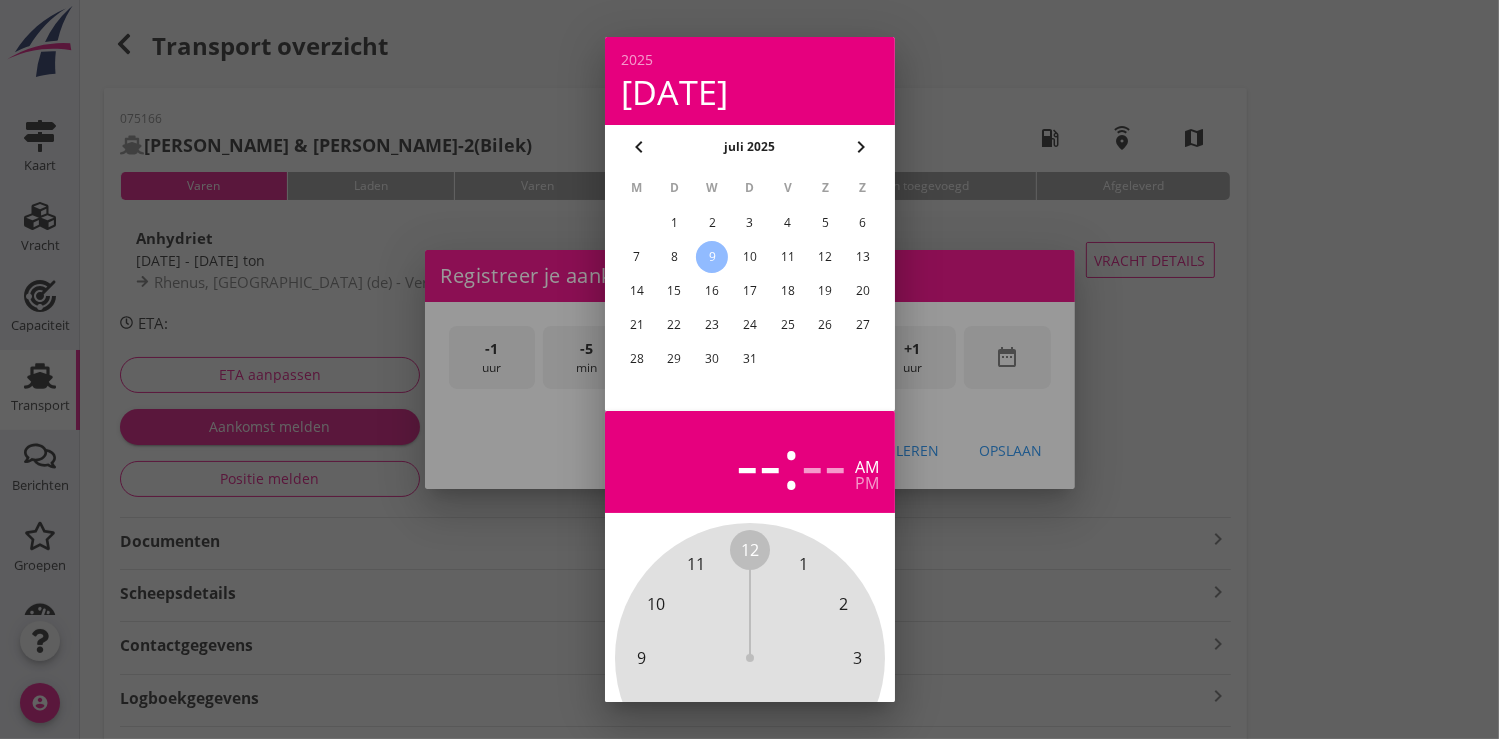 click on "6" at bounding box center (863, 223) 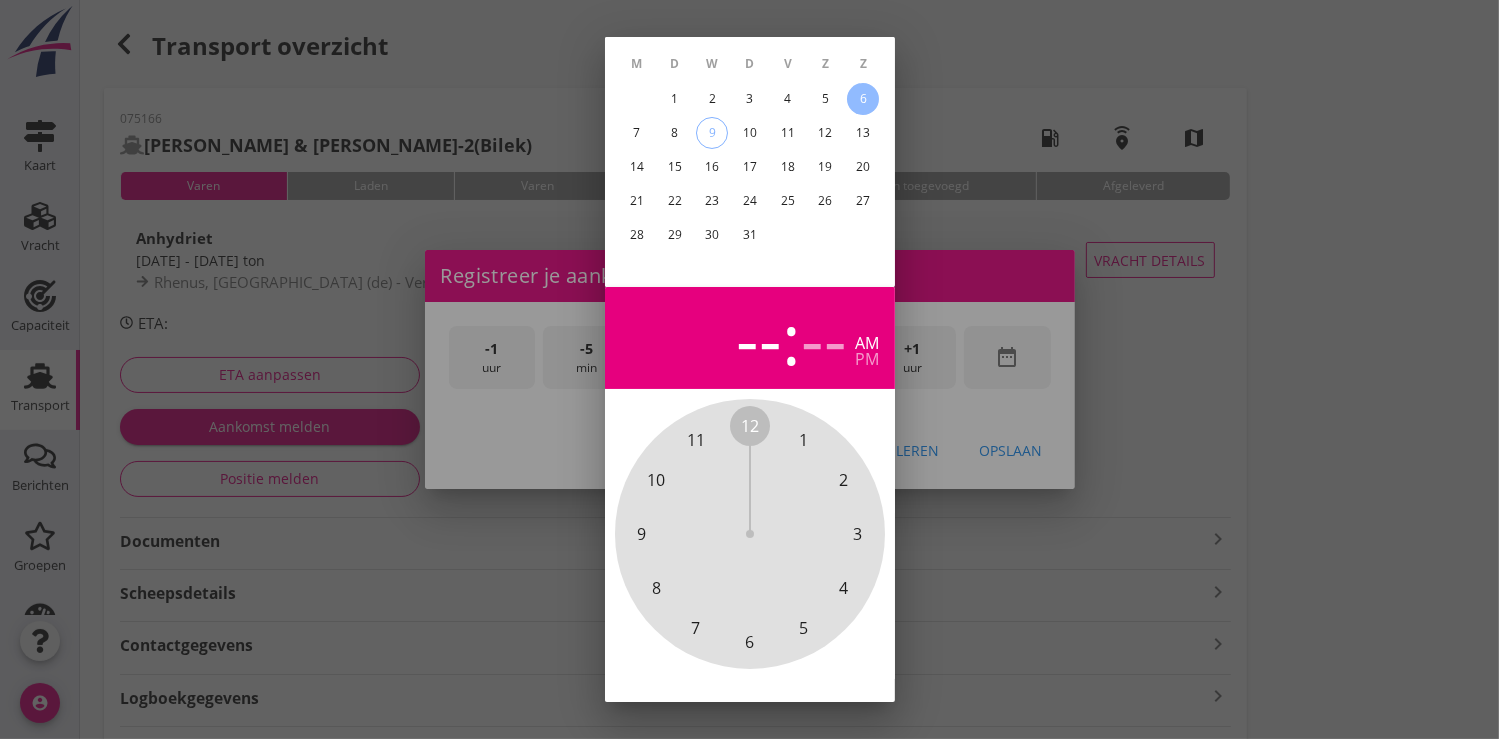scroll, scrollTop: 185, scrollLeft: 0, axis: vertical 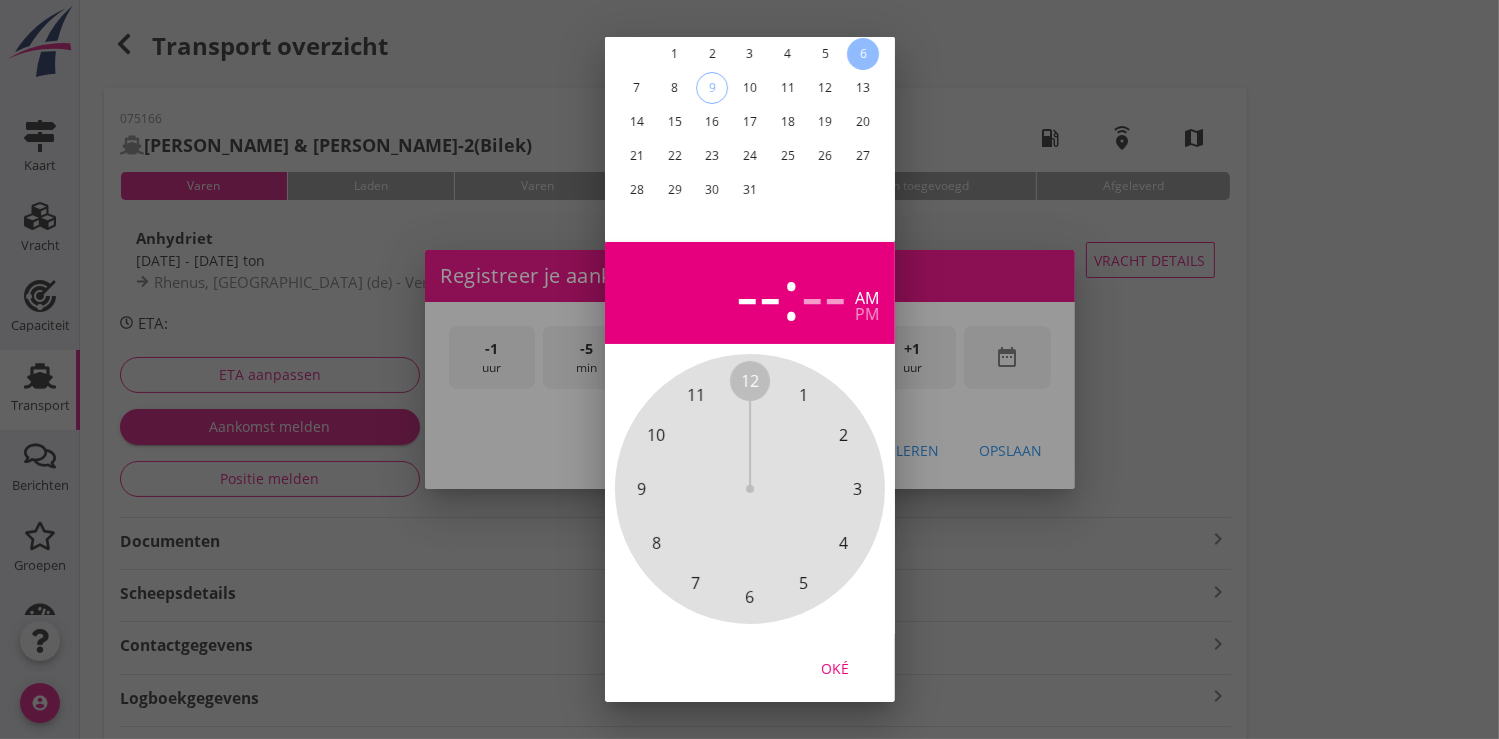 click on "Oké" at bounding box center [835, 667] 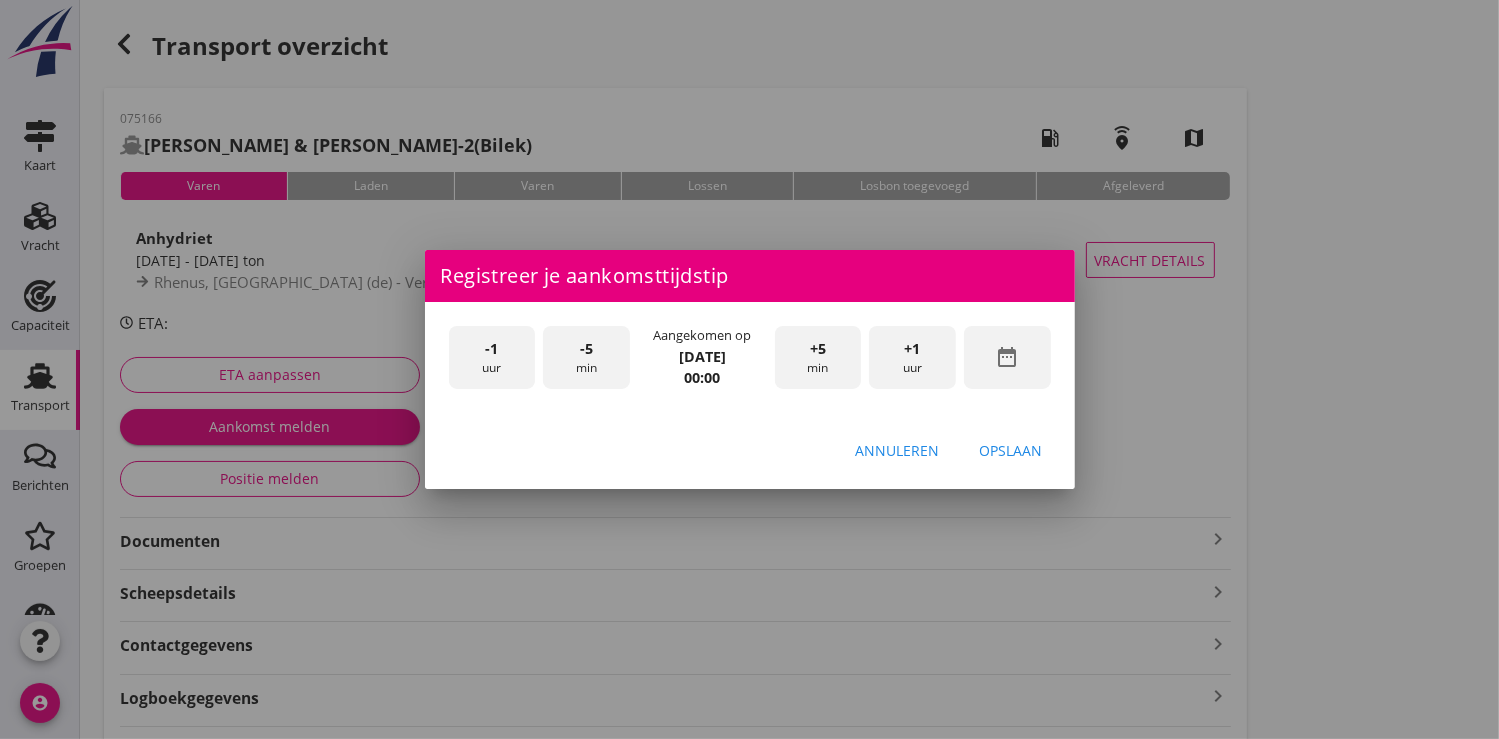 click on "+1  uur" at bounding box center [912, 357] 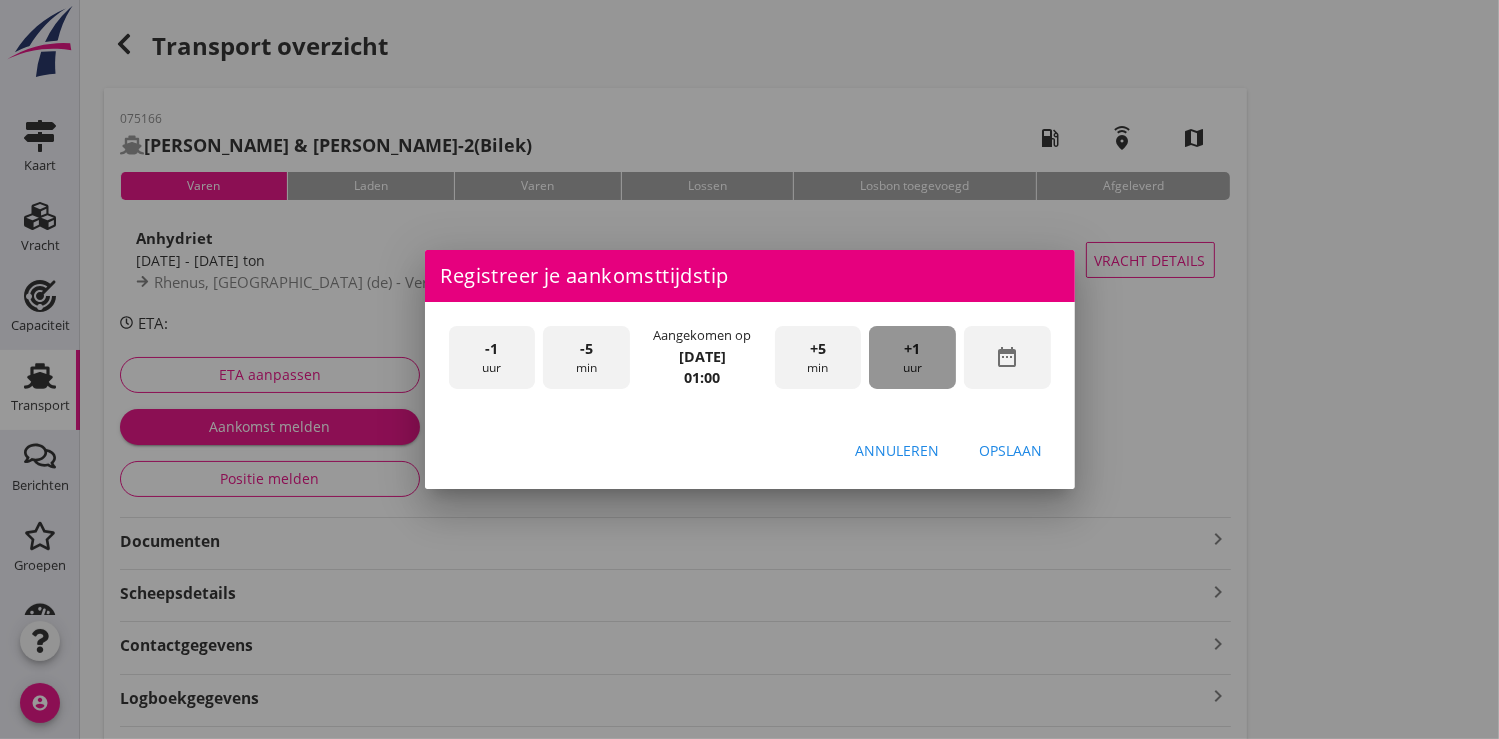 click on "+1  uur" at bounding box center (912, 357) 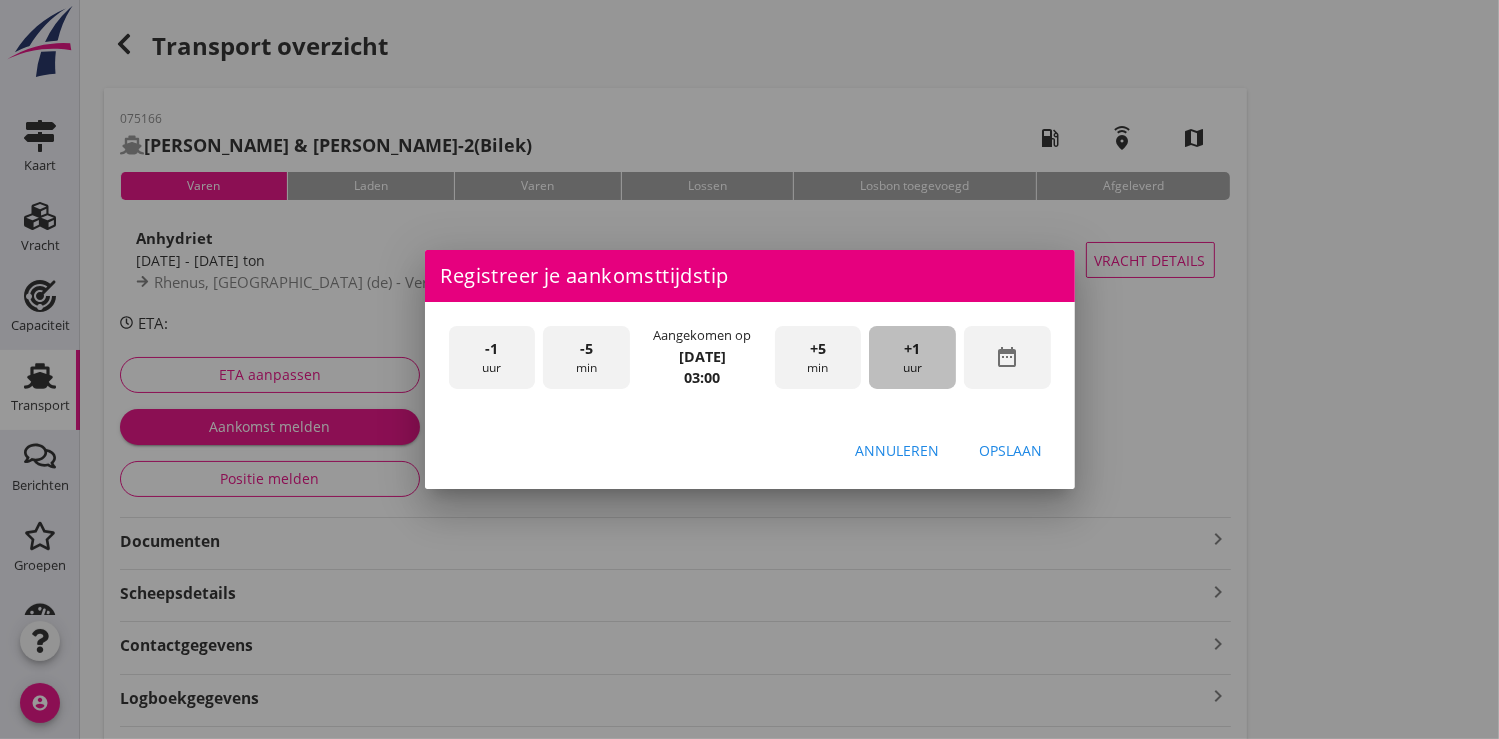 click on "+1  uur" at bounding box center [912, 357] 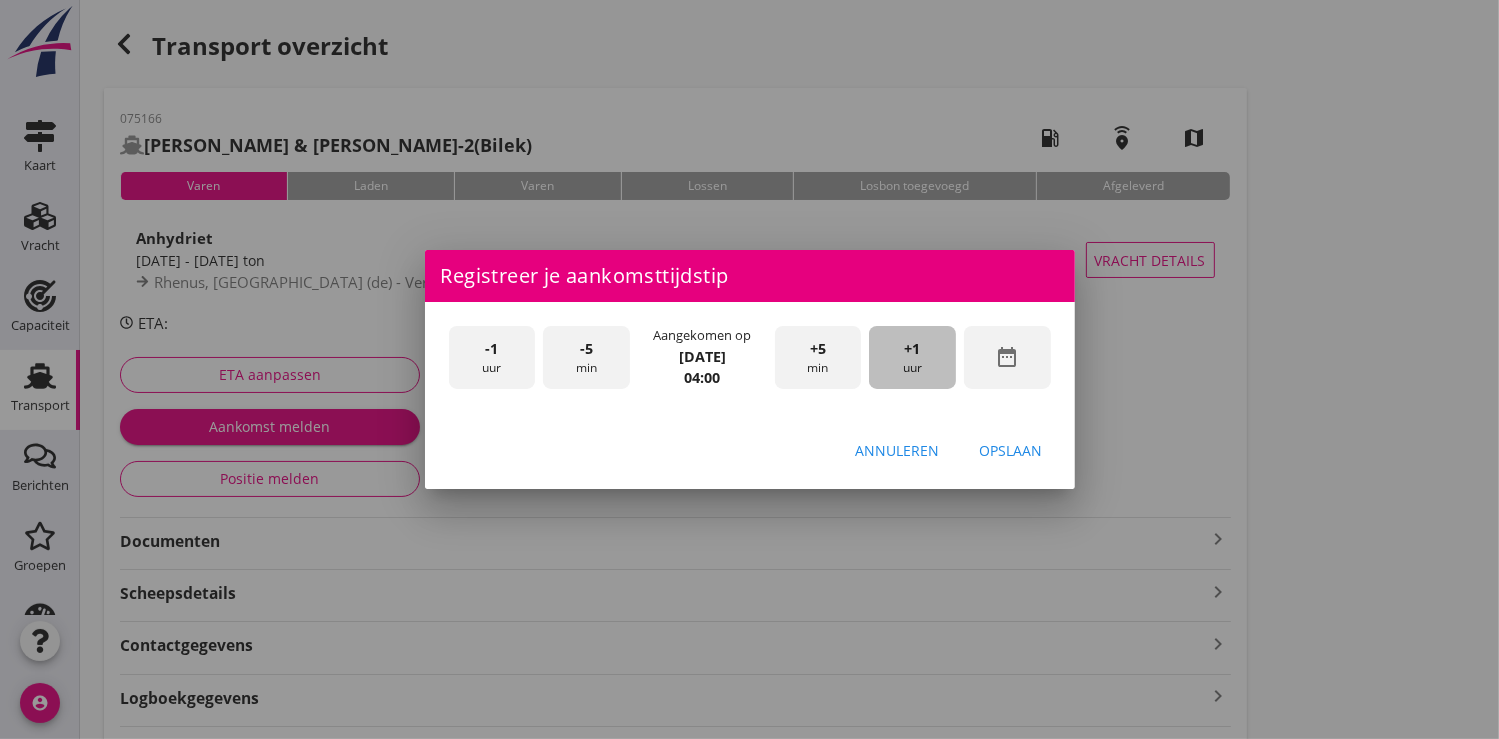 click on "+1  uur" at bounding box center (912, 357) 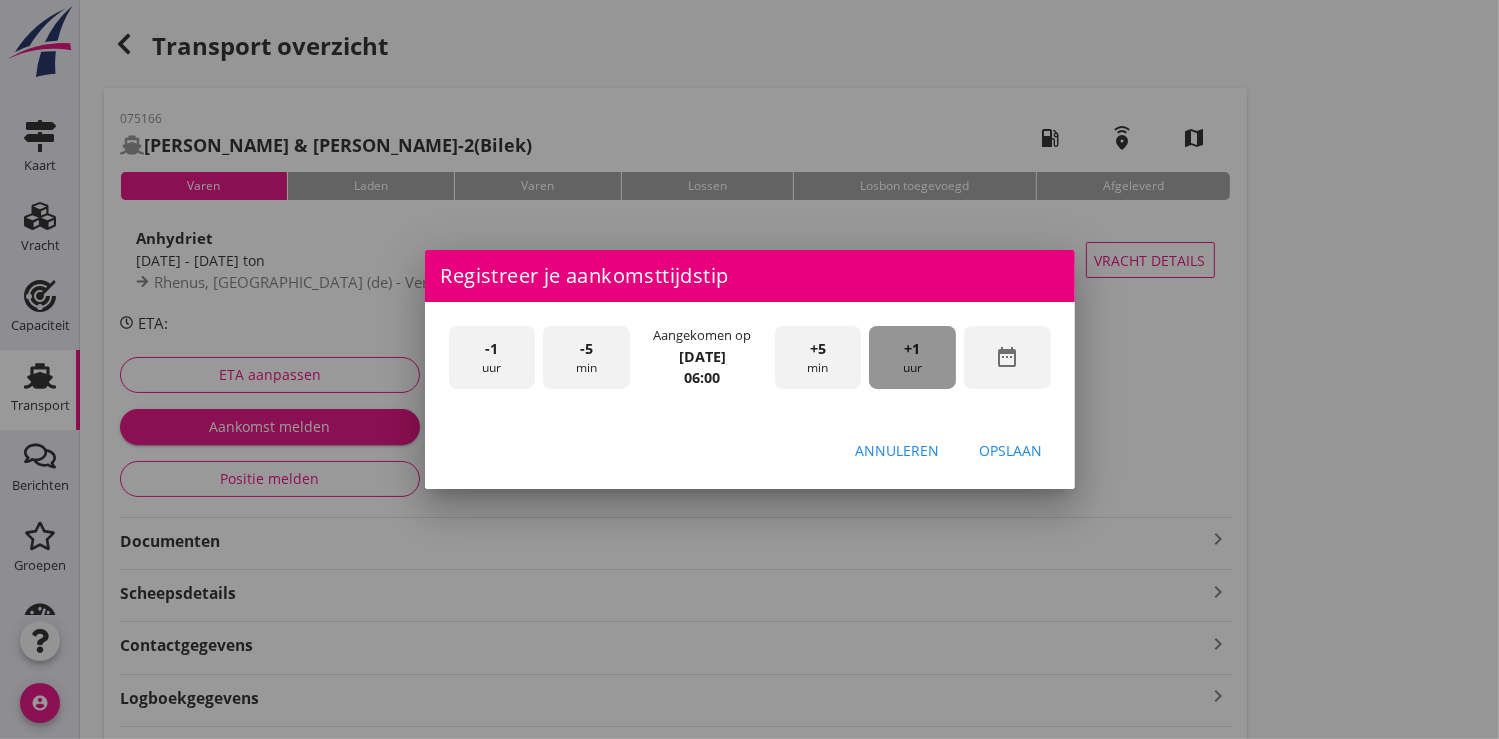 click on "+1  uur" at bounding box center [912, 357] 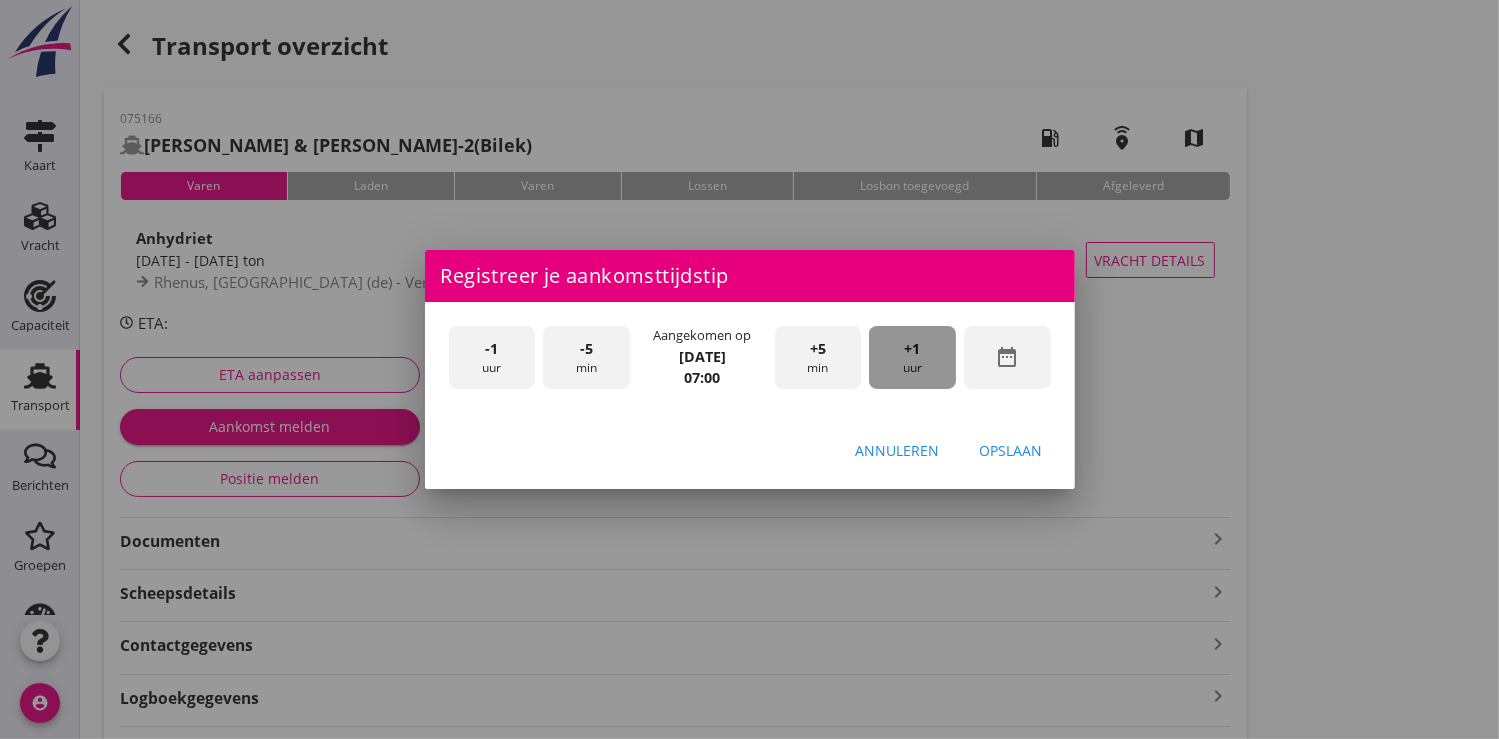 click on "+1  uur" at bounding box center (912, 357) 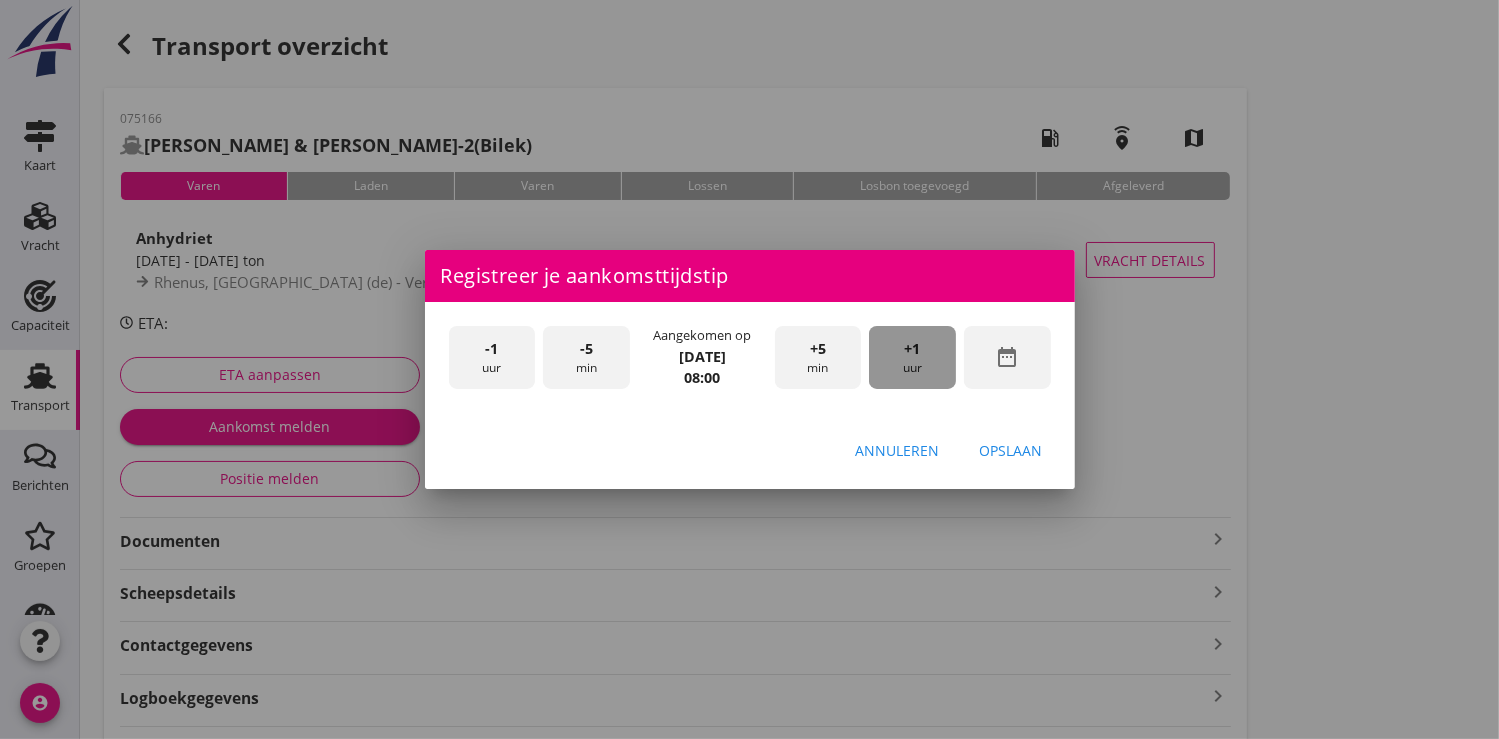 click on "+1  uur" at bounding box center (912, 357) 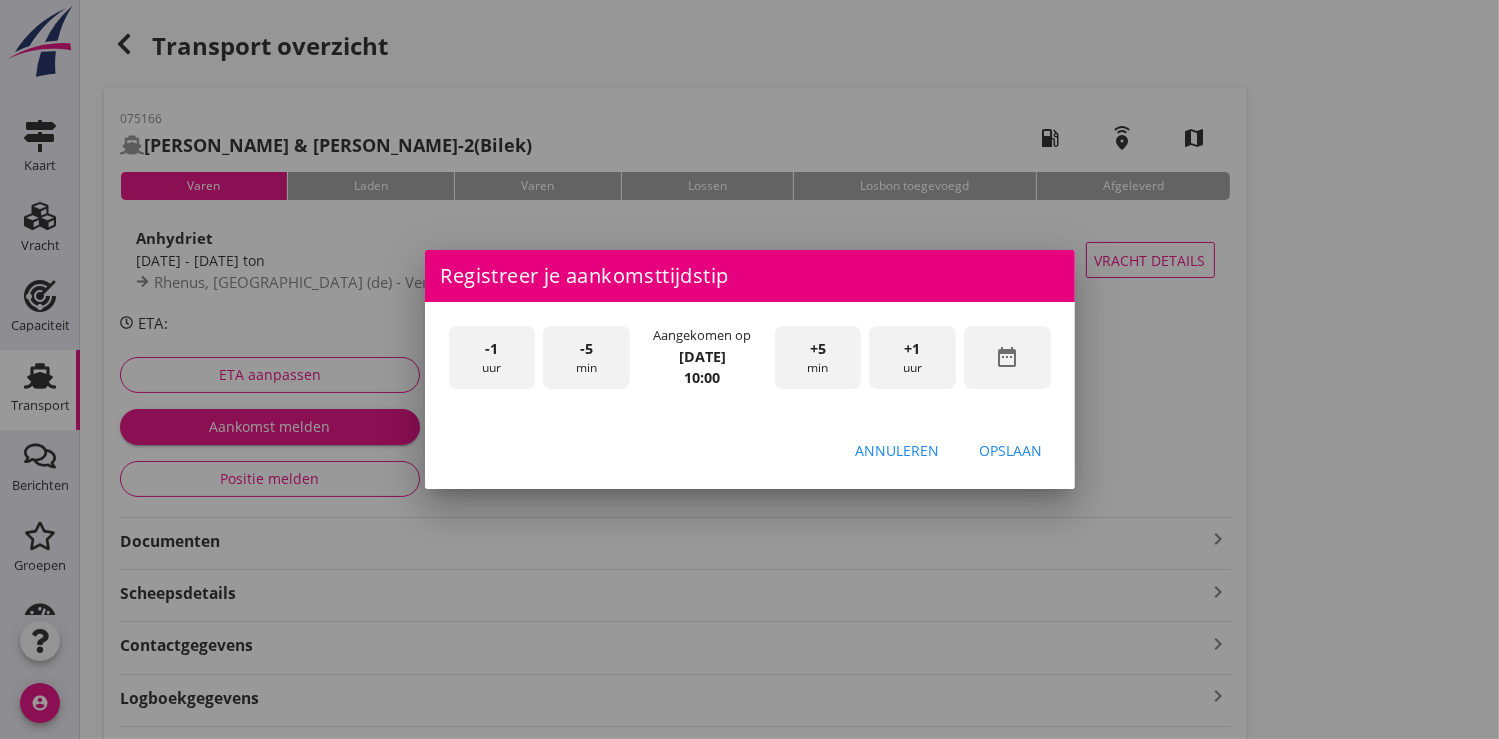 click on "+1  uur" at bounding box center (912, 357) 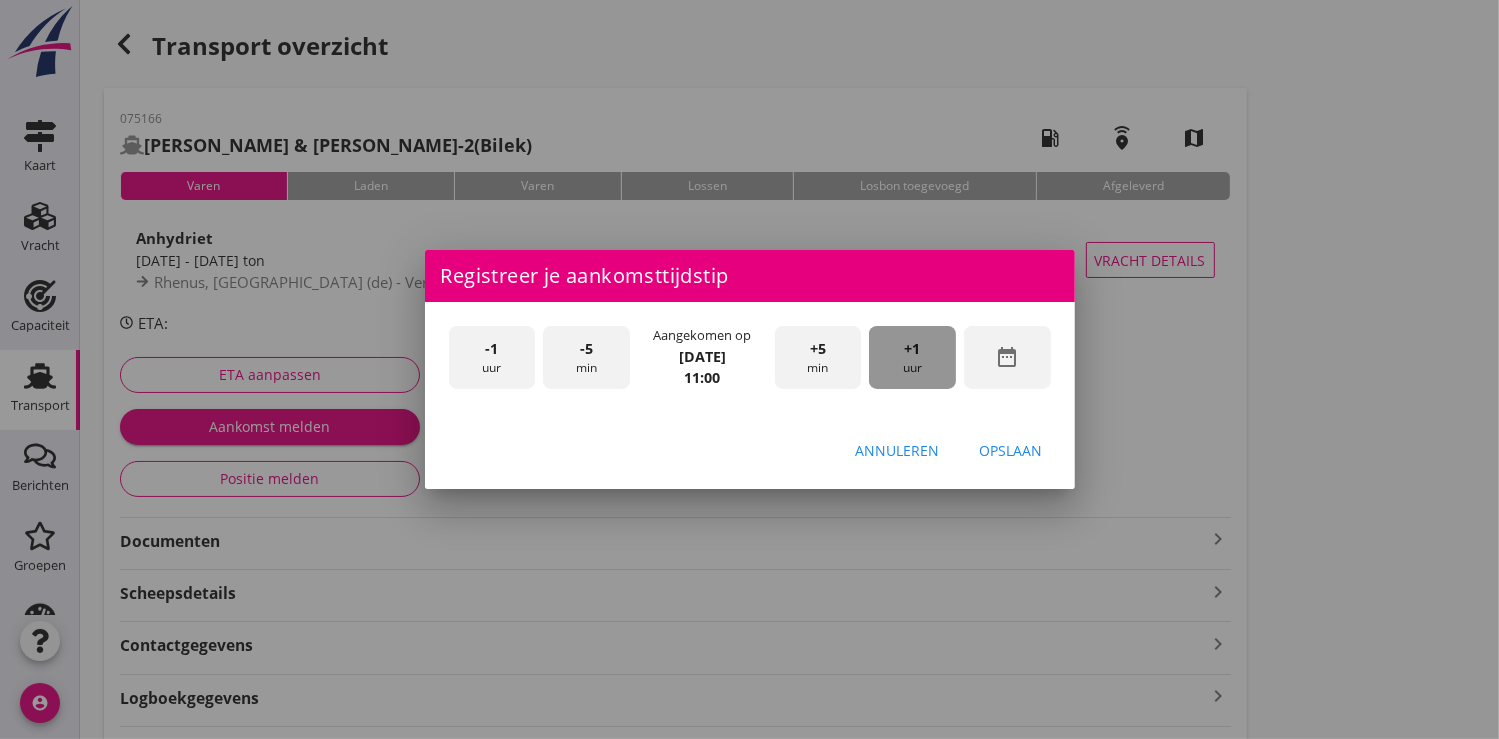 click on "+1  uur" at bounding box center (912, 357) 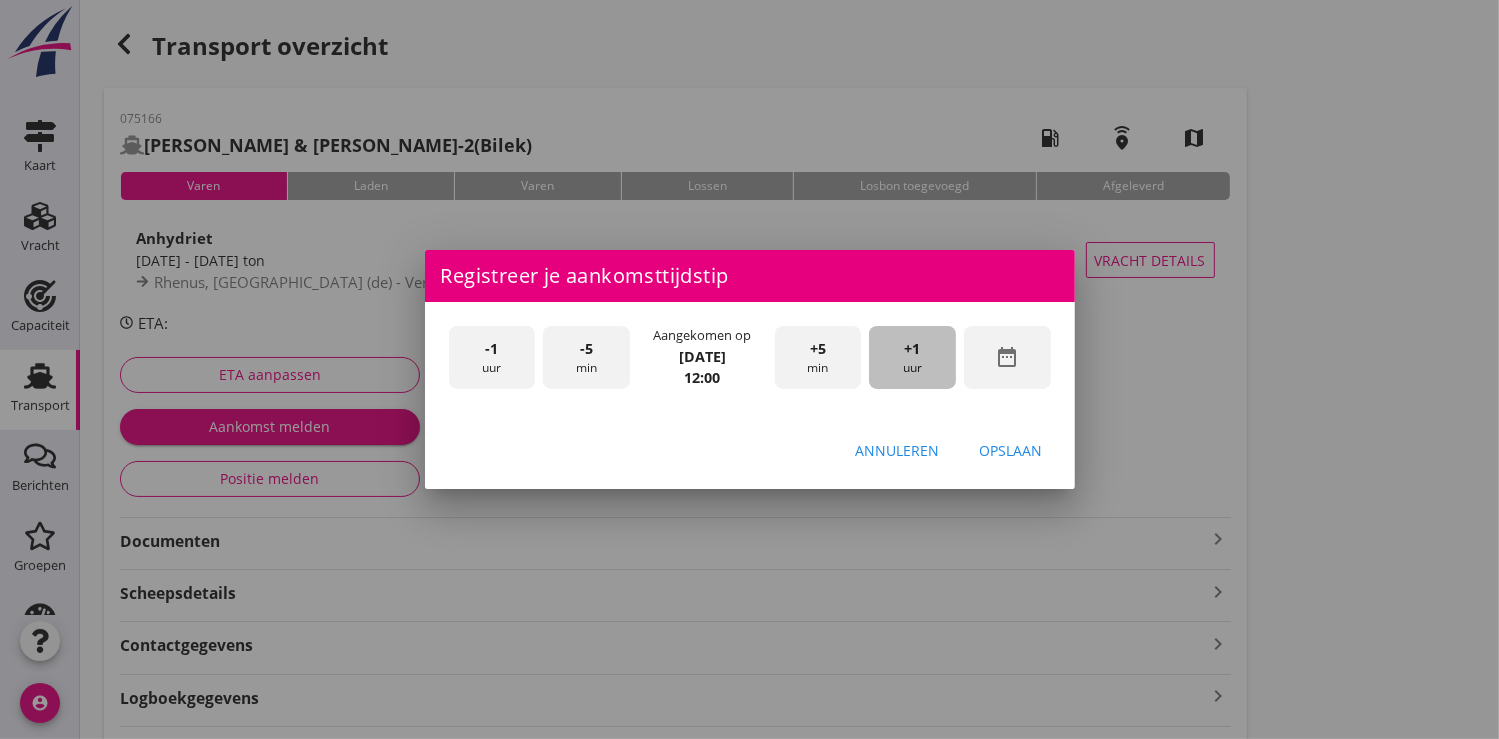 click on "+1  uur" at bounding box center [912, 357] 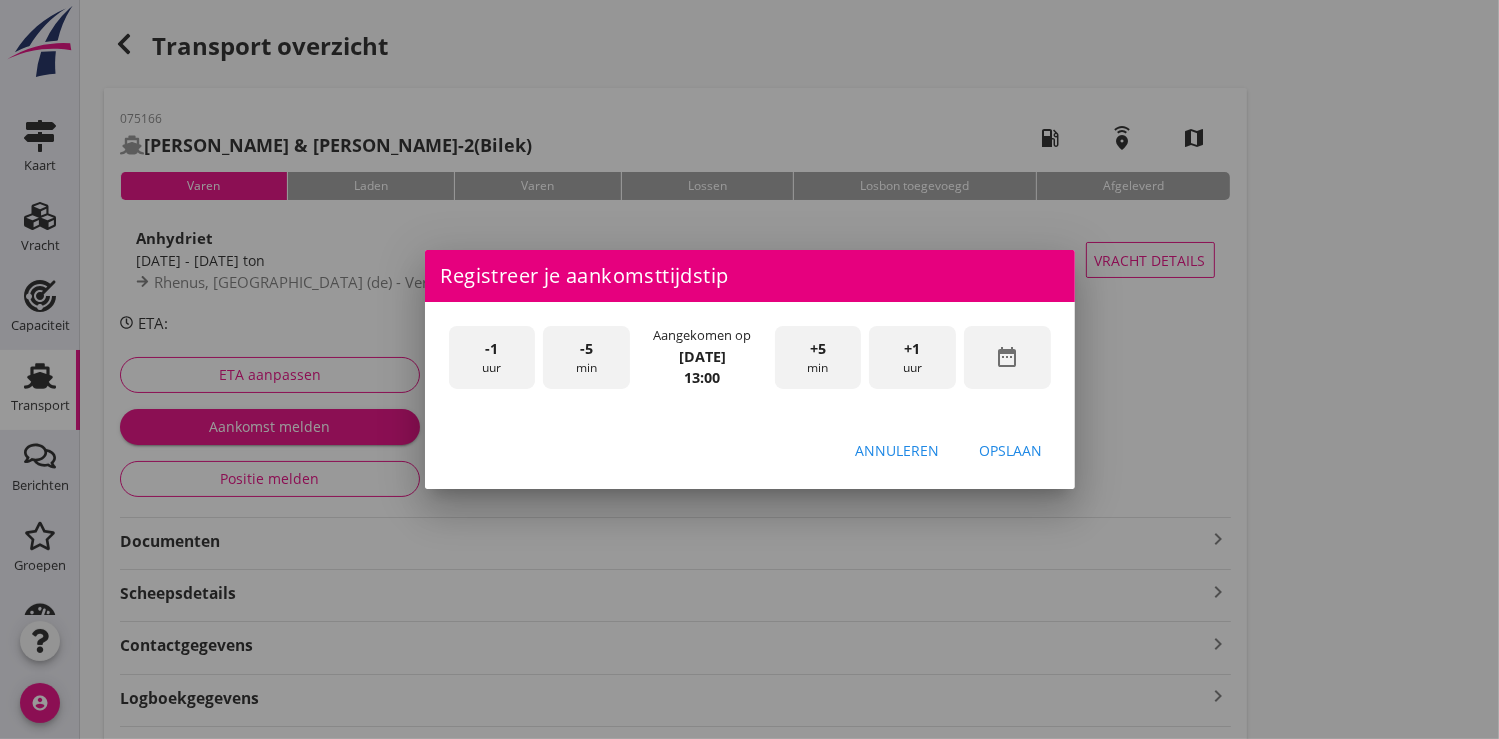 click on "+1  uur" at bounding box center [912, 357] 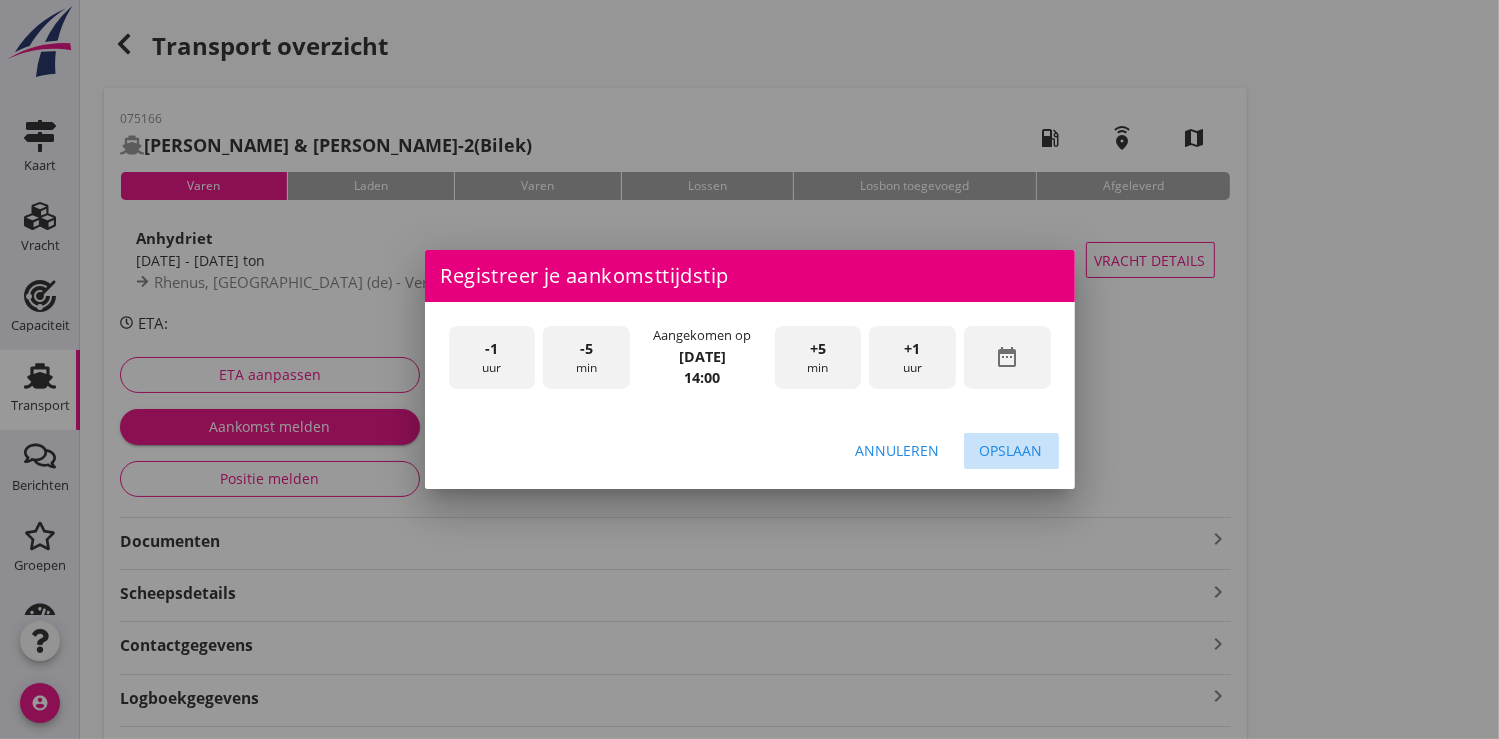 click on "Opslaan" at bounding box center [1011, 450] 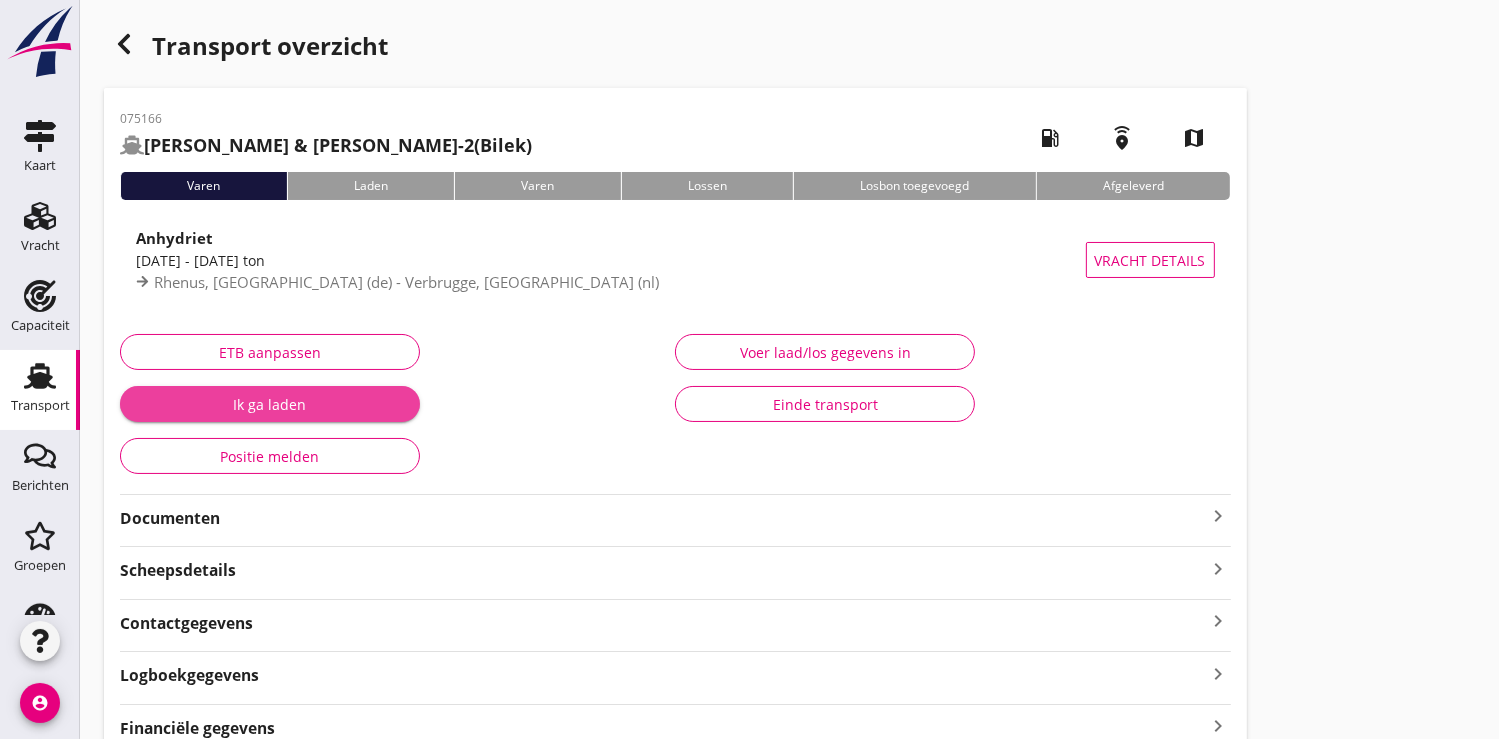 click on "Ik ga laden" at bounding box center (270, 404) 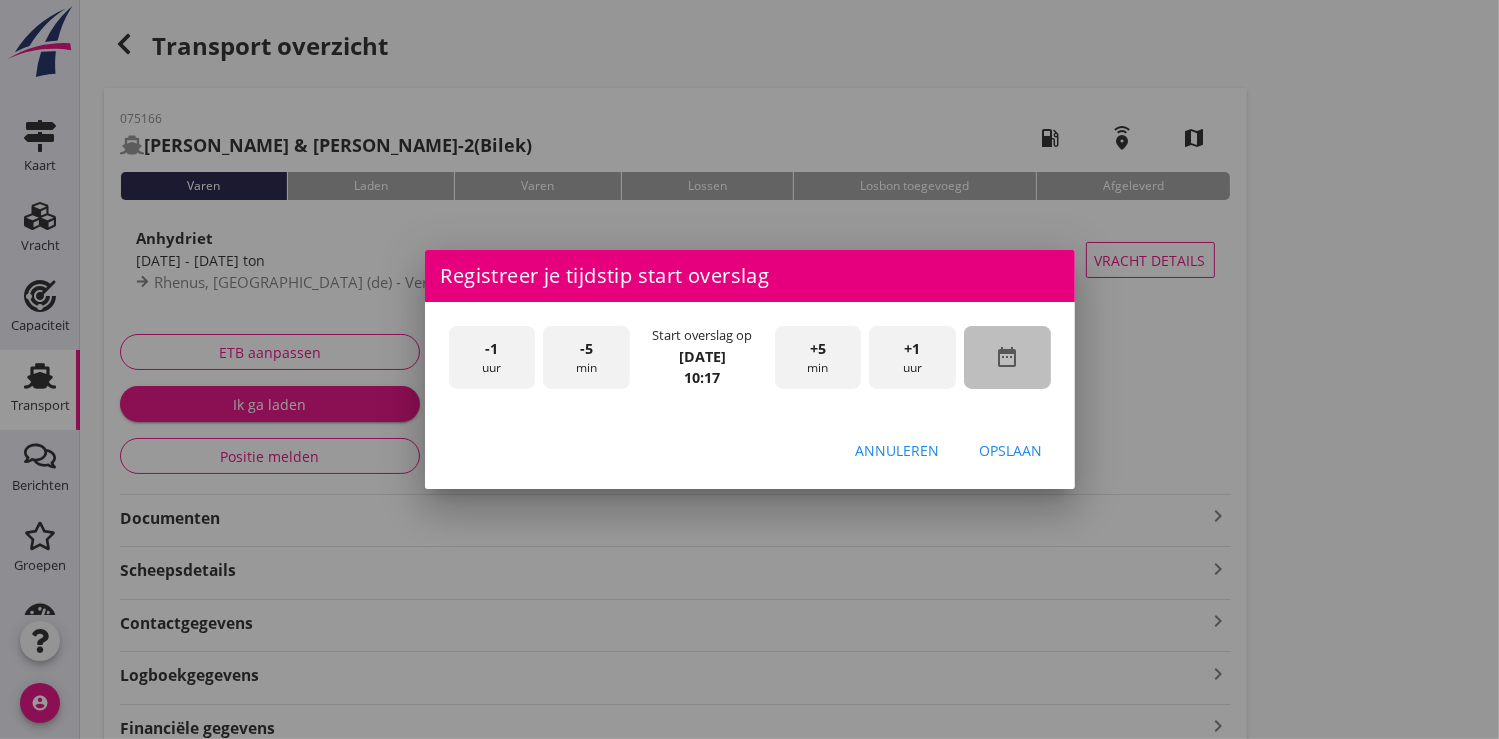 click on "date_range" at bounding box center (1007, 357) 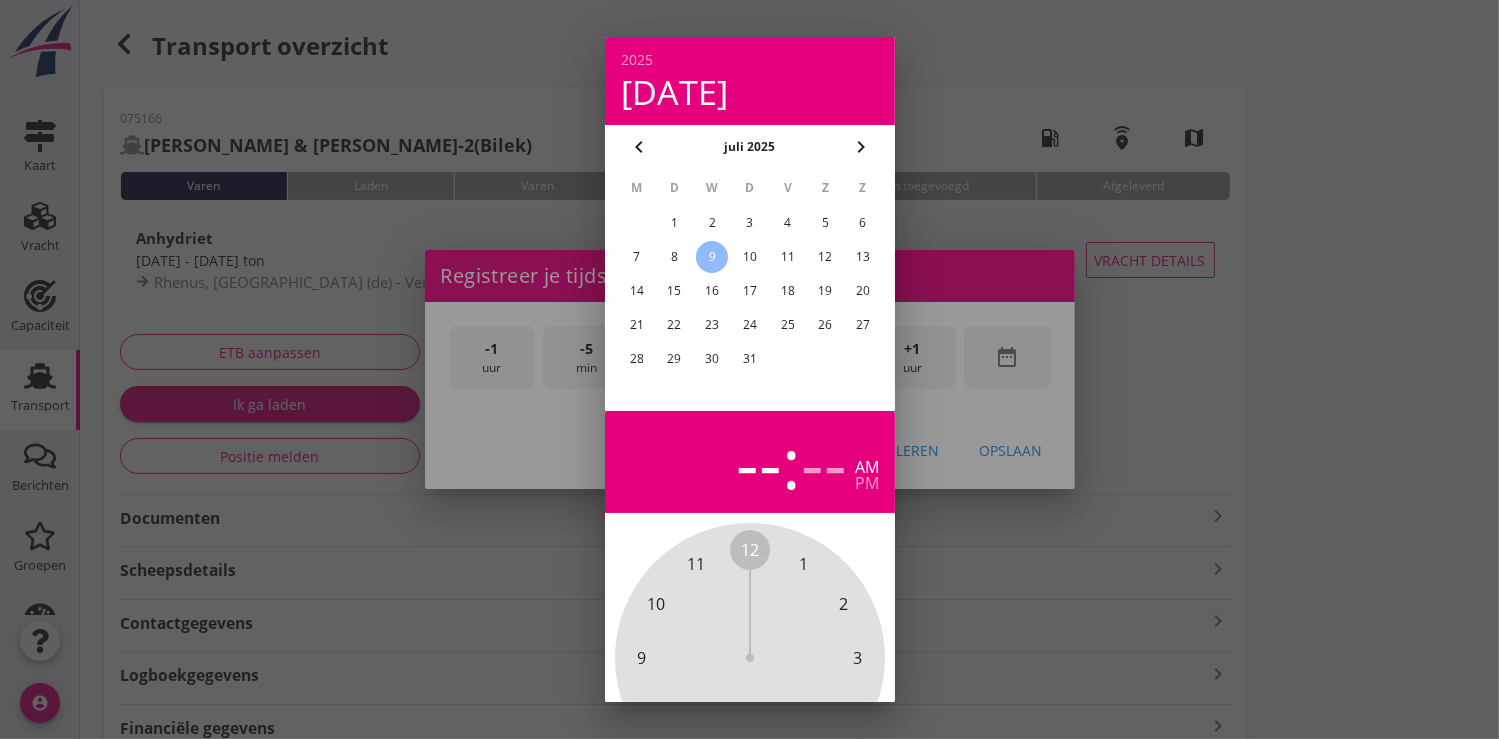 click on "7" at bounding box center (636, 257) 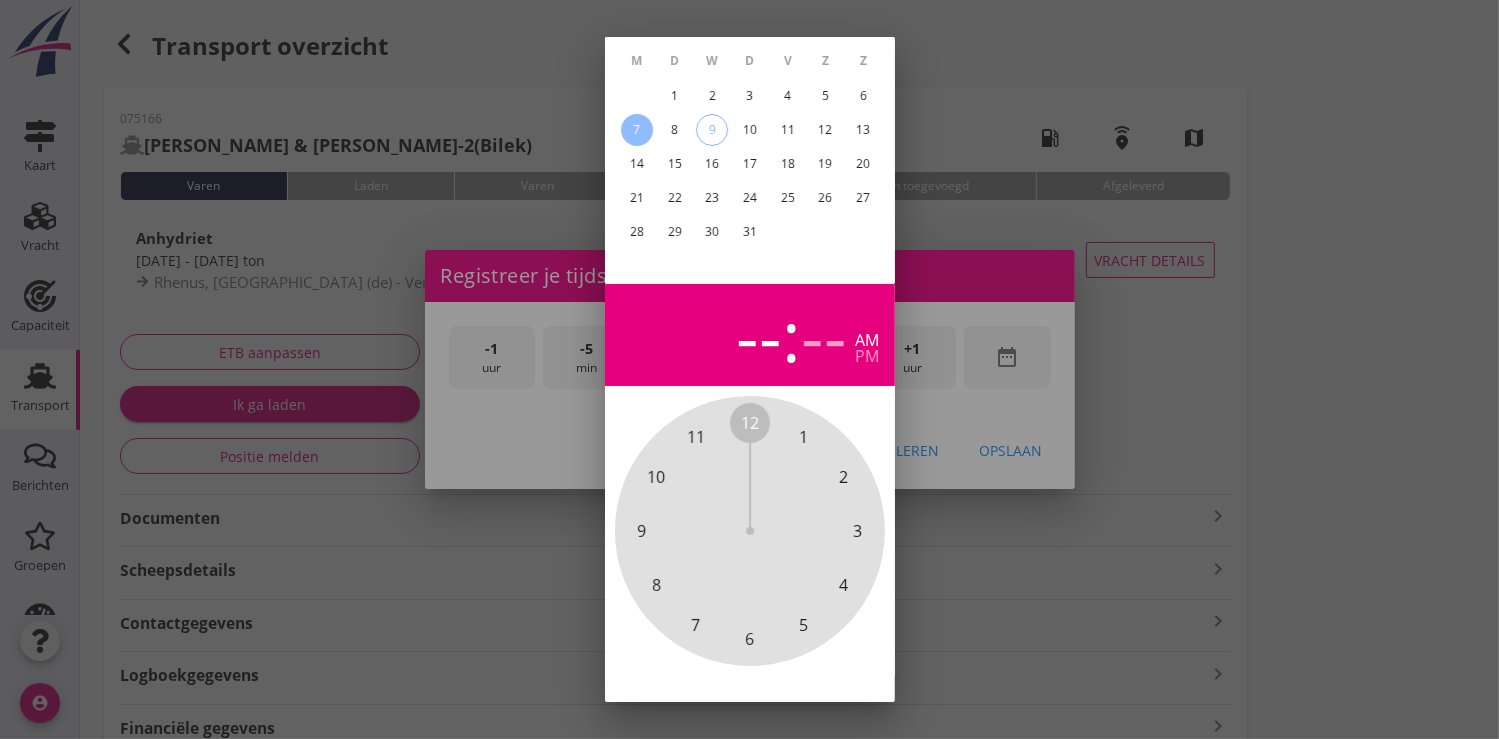 scroll, scrollTop: 185, scrollLeft: 0, axis: vertical 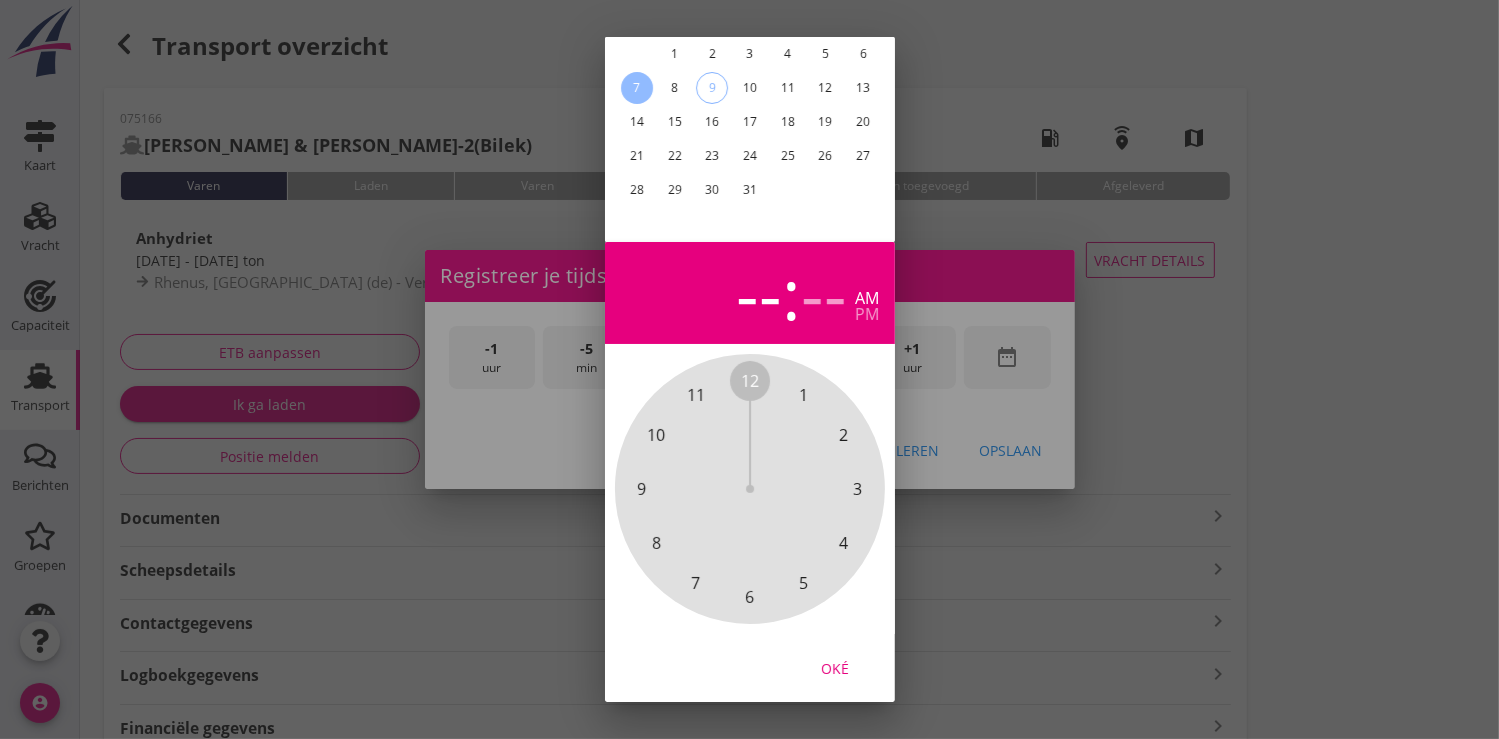 click on "Oké" at bounding box center [835, 667] 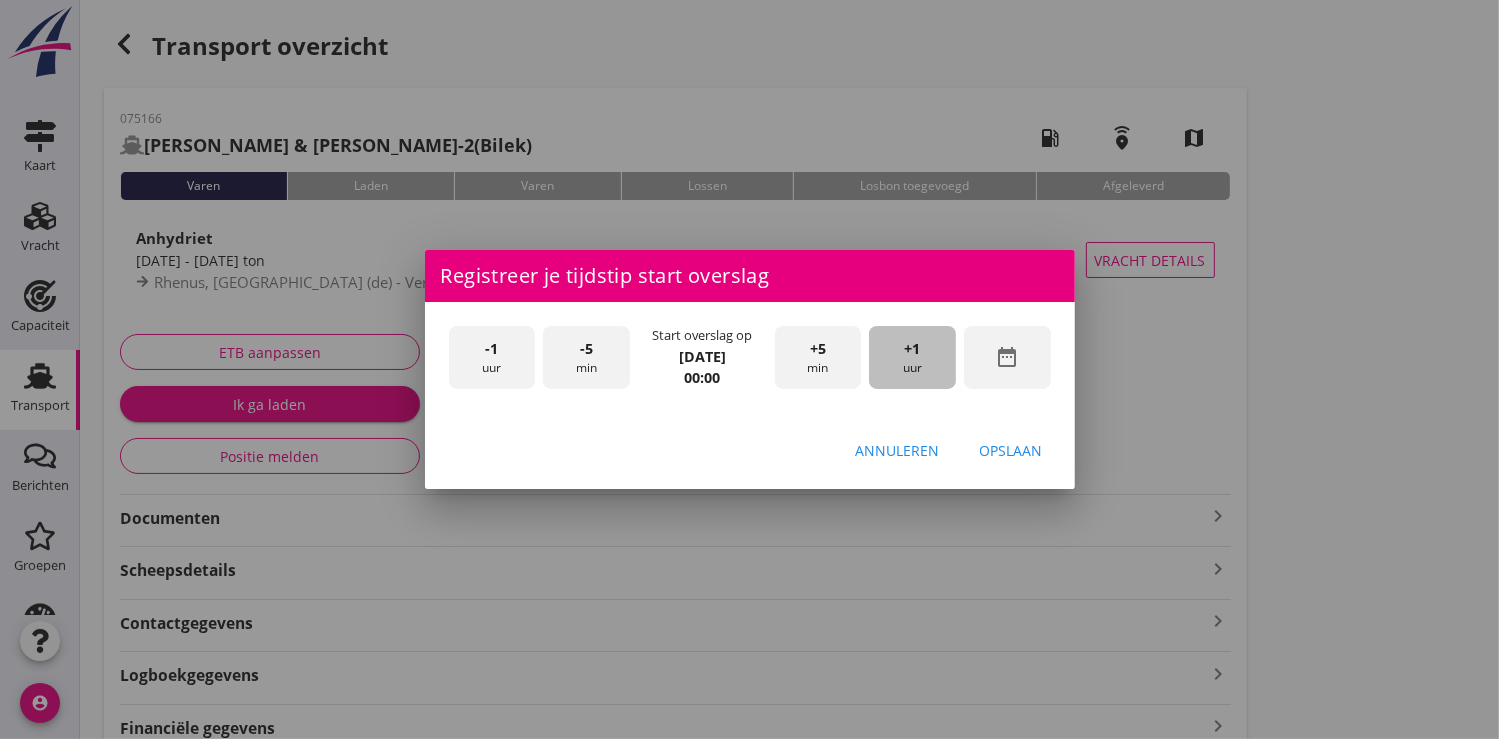 click on "+1" at bounding box center [913, 349] 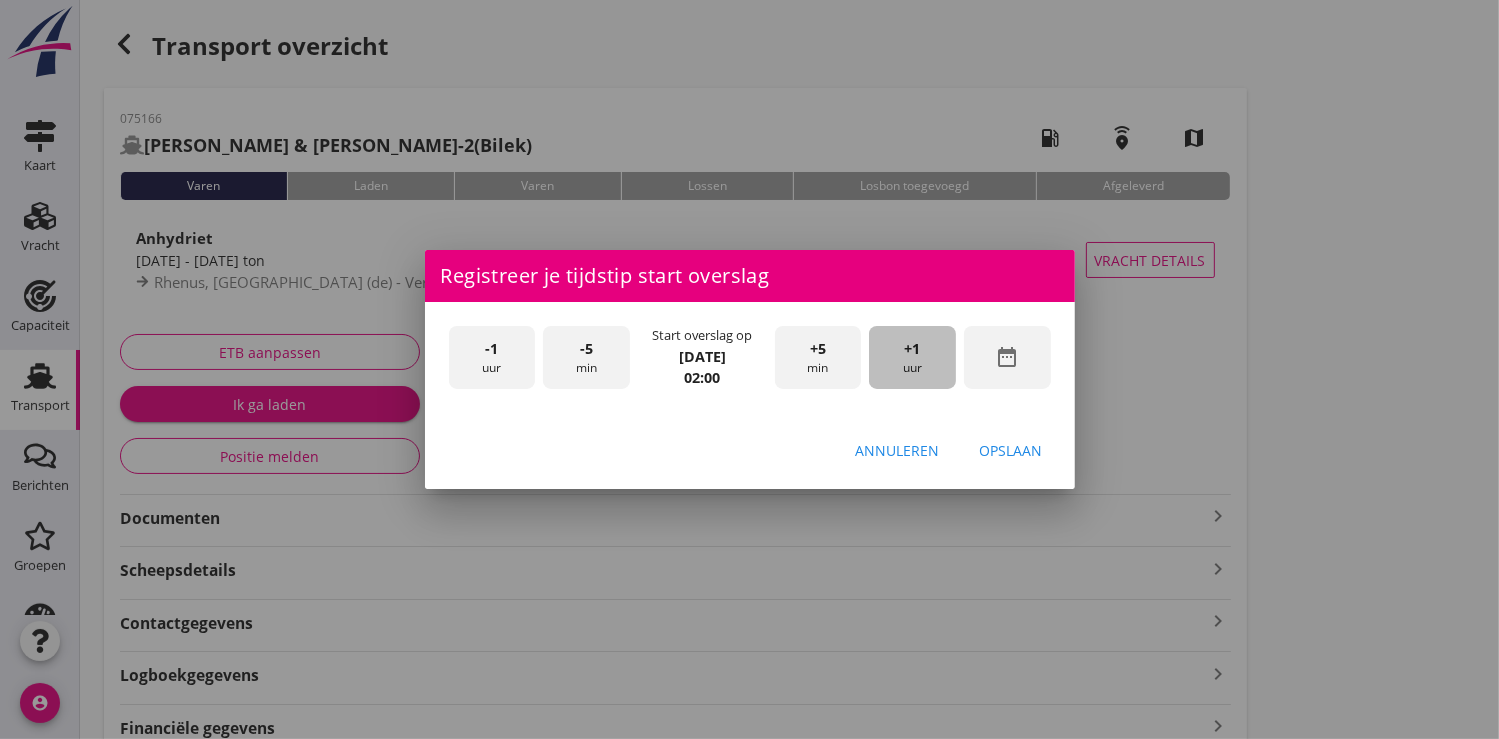 click on "+1" at bounding box center (913, 349) 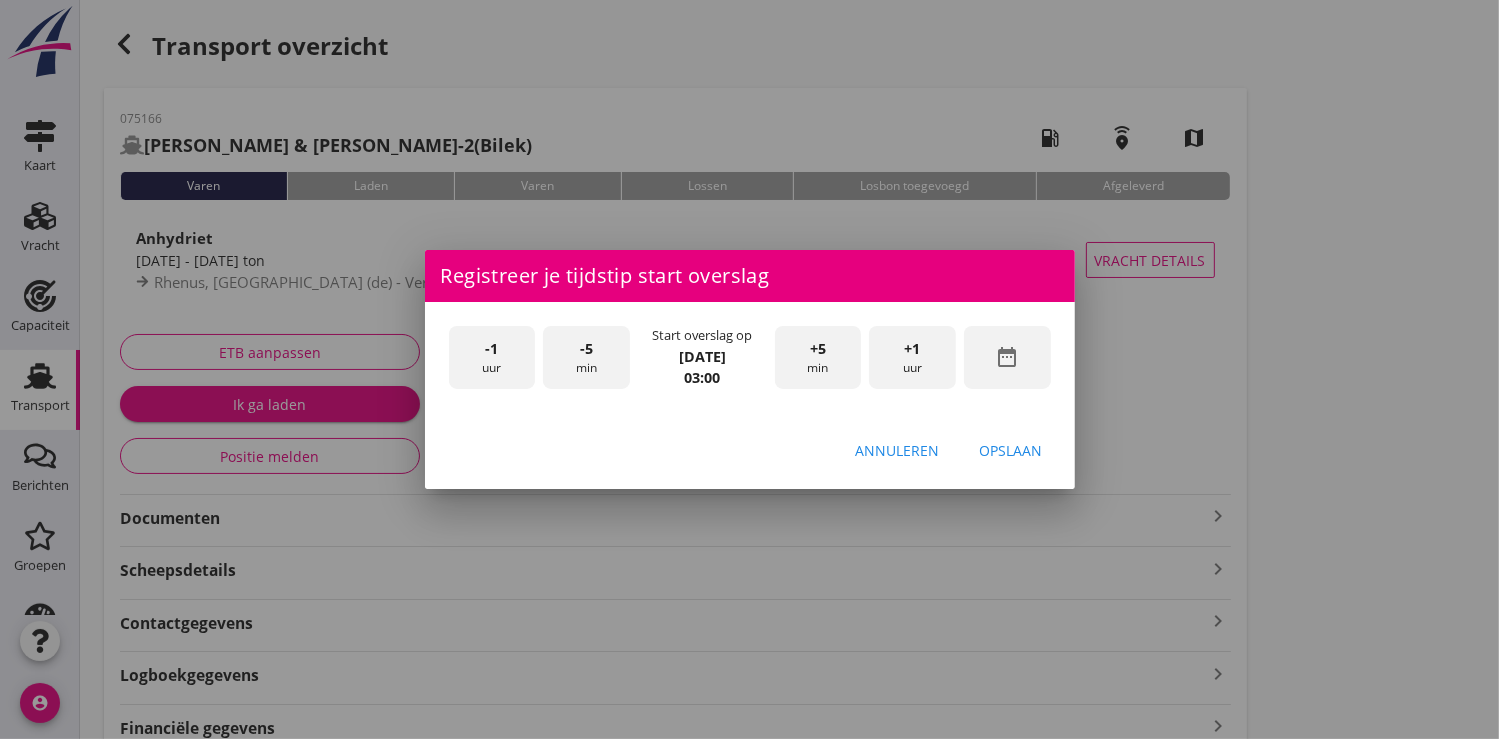 click on "+1" at bounding box center (913, 349) 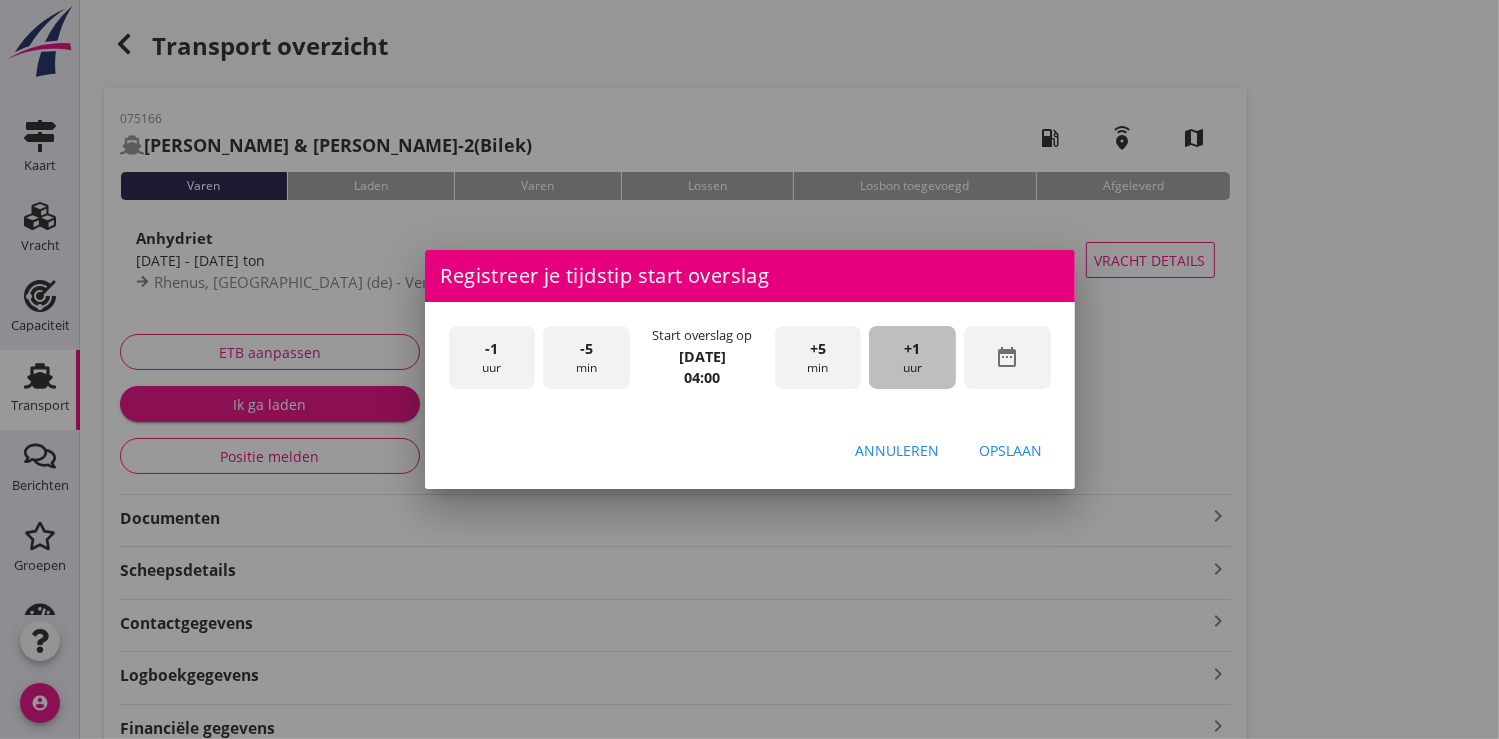 click on "+1" at bounding box center (913, 349) 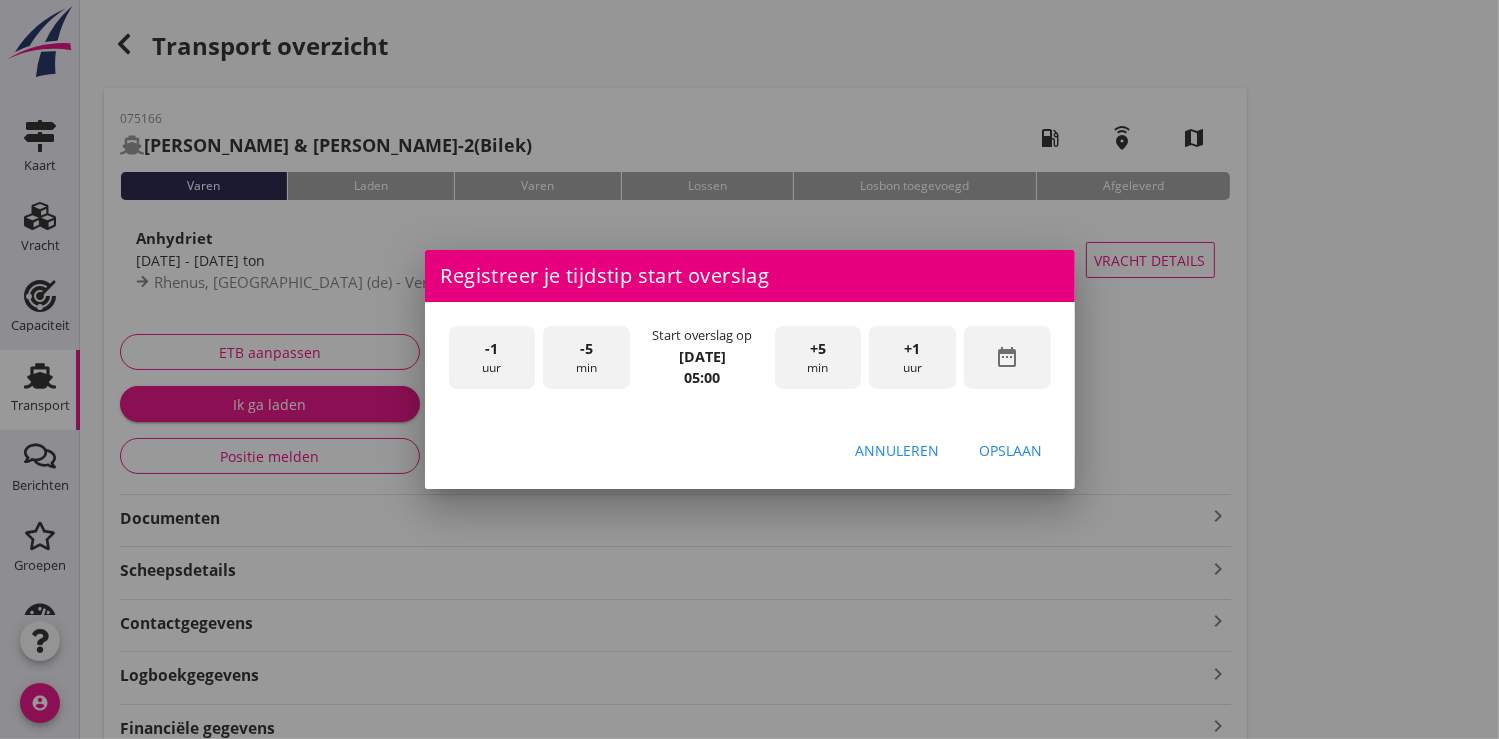 click on "+1" at bounding box center (913, 349) 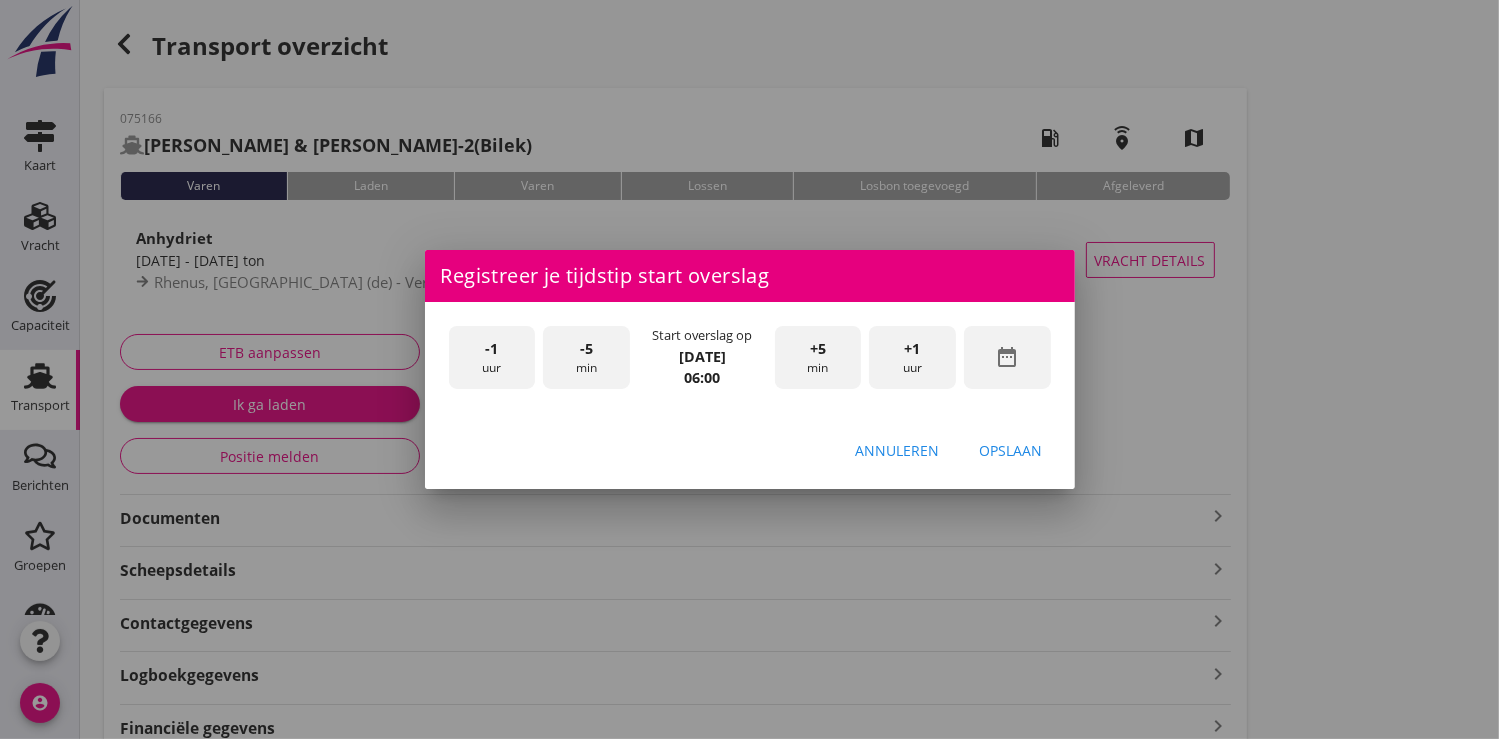 click on "Opslaan" at bounding box center (1011, 450) 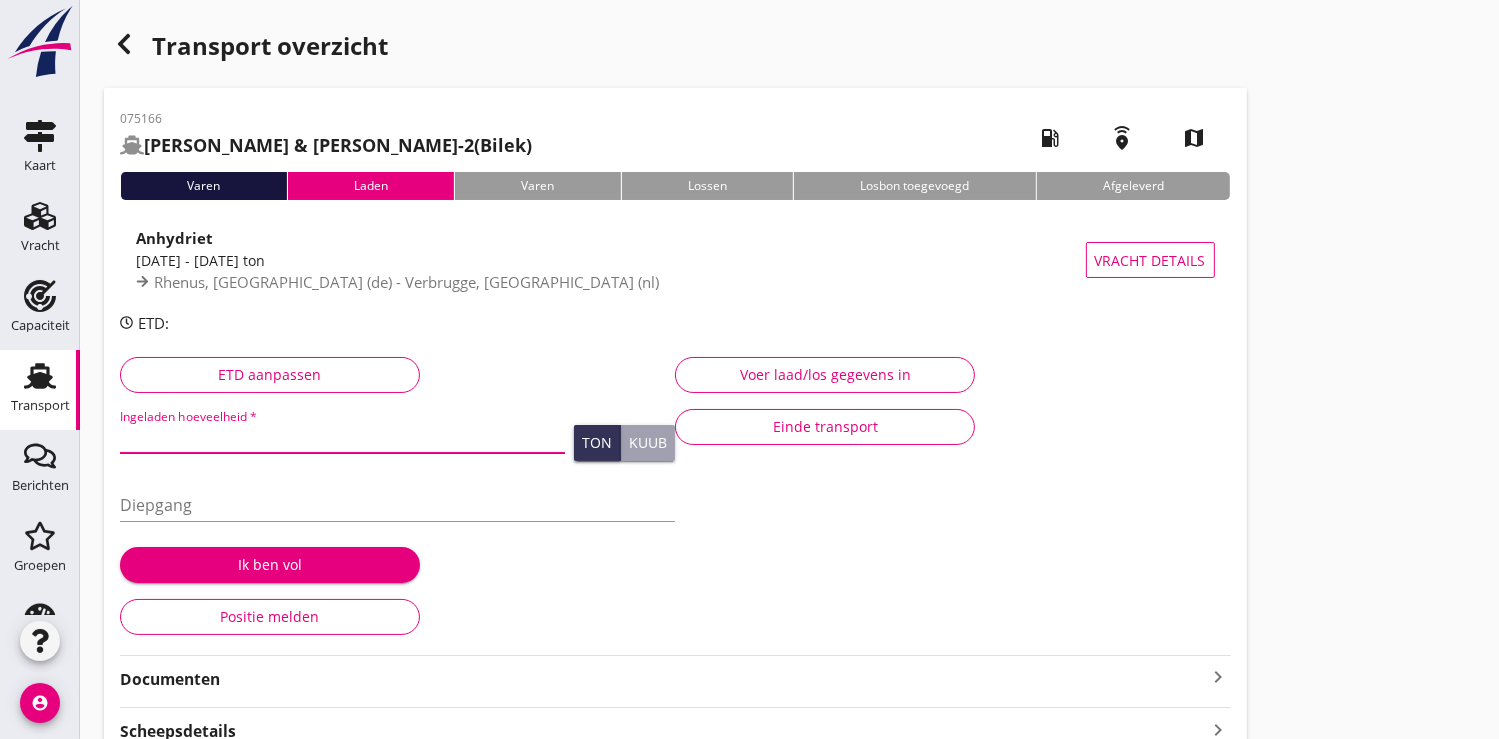 click at bounding box center (342, 437) 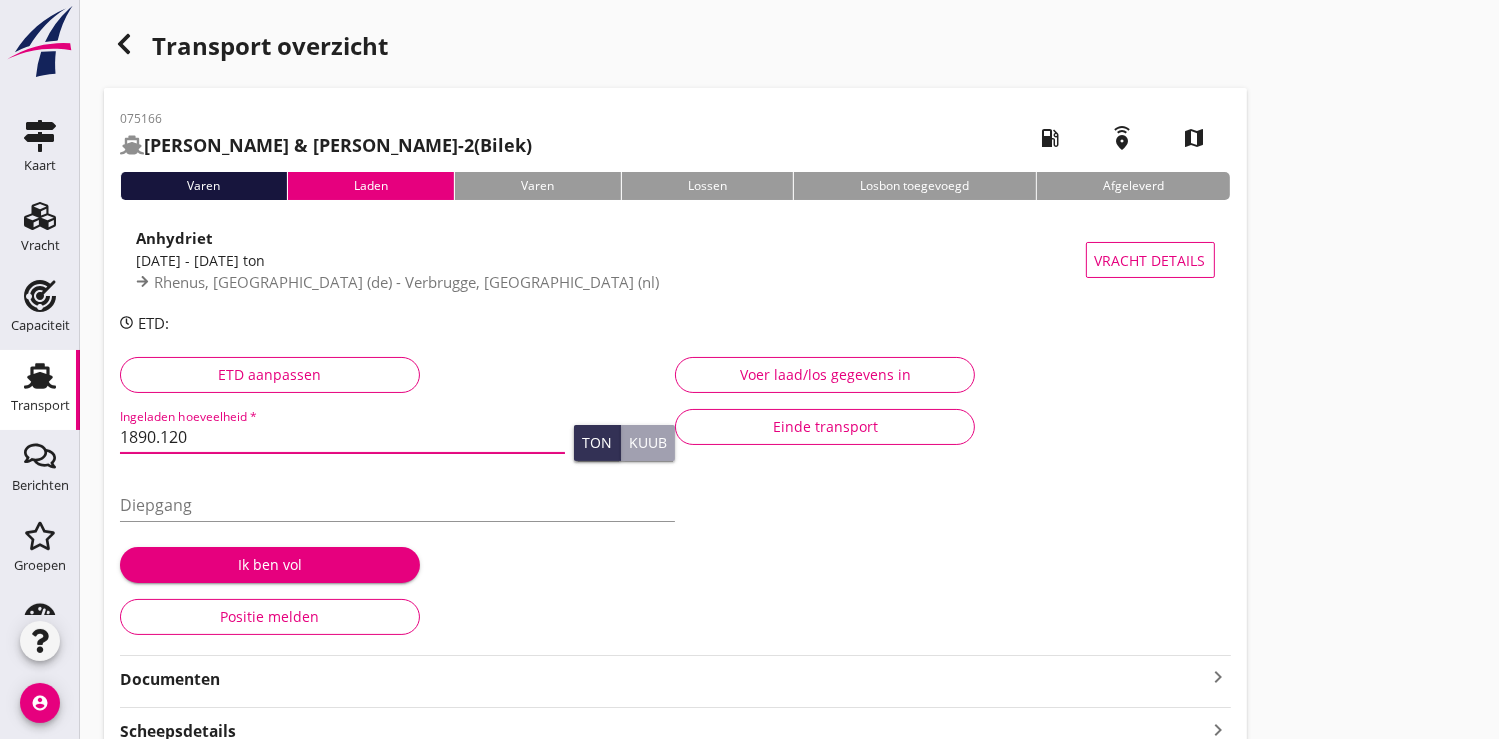 type on "1890.120" 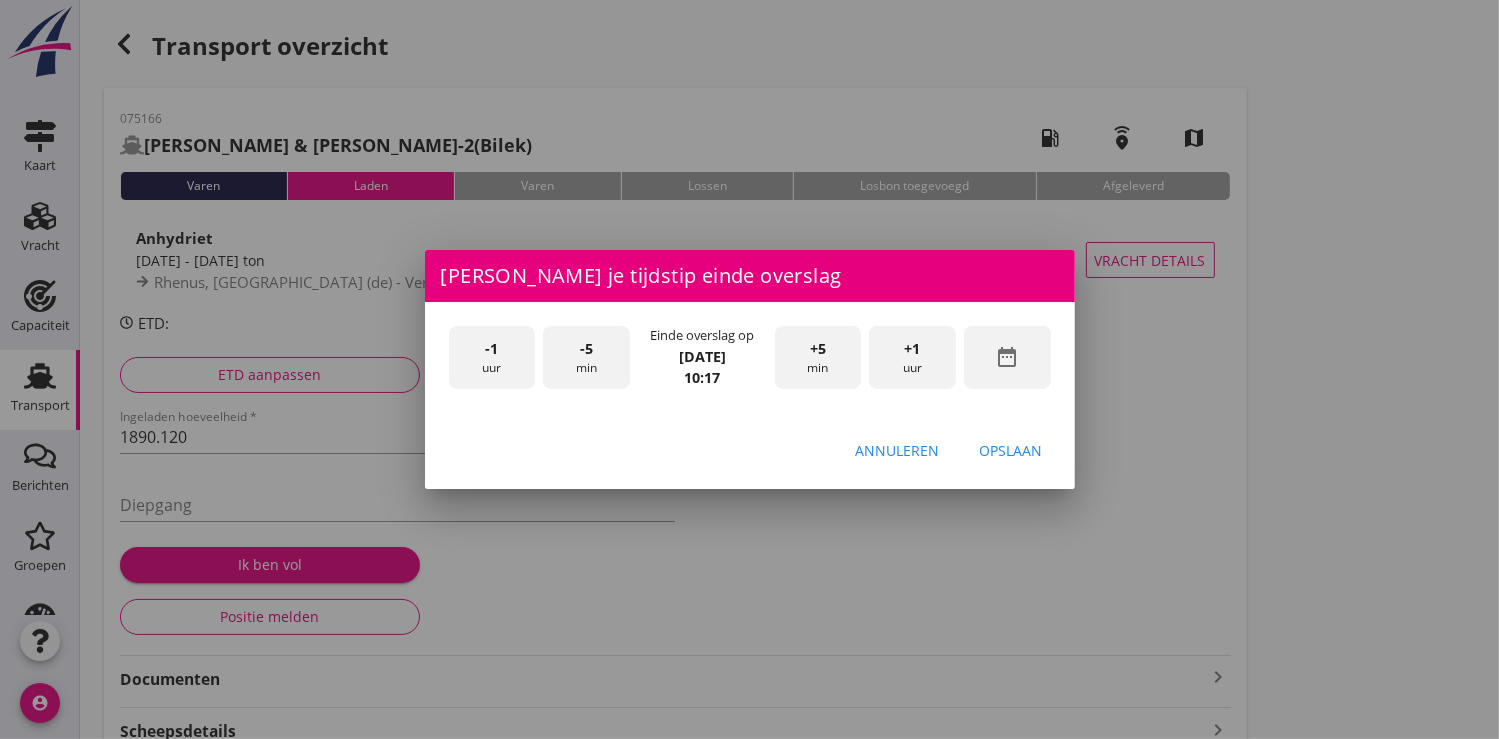 click on "date_range" at bounding box center (1007, 357) 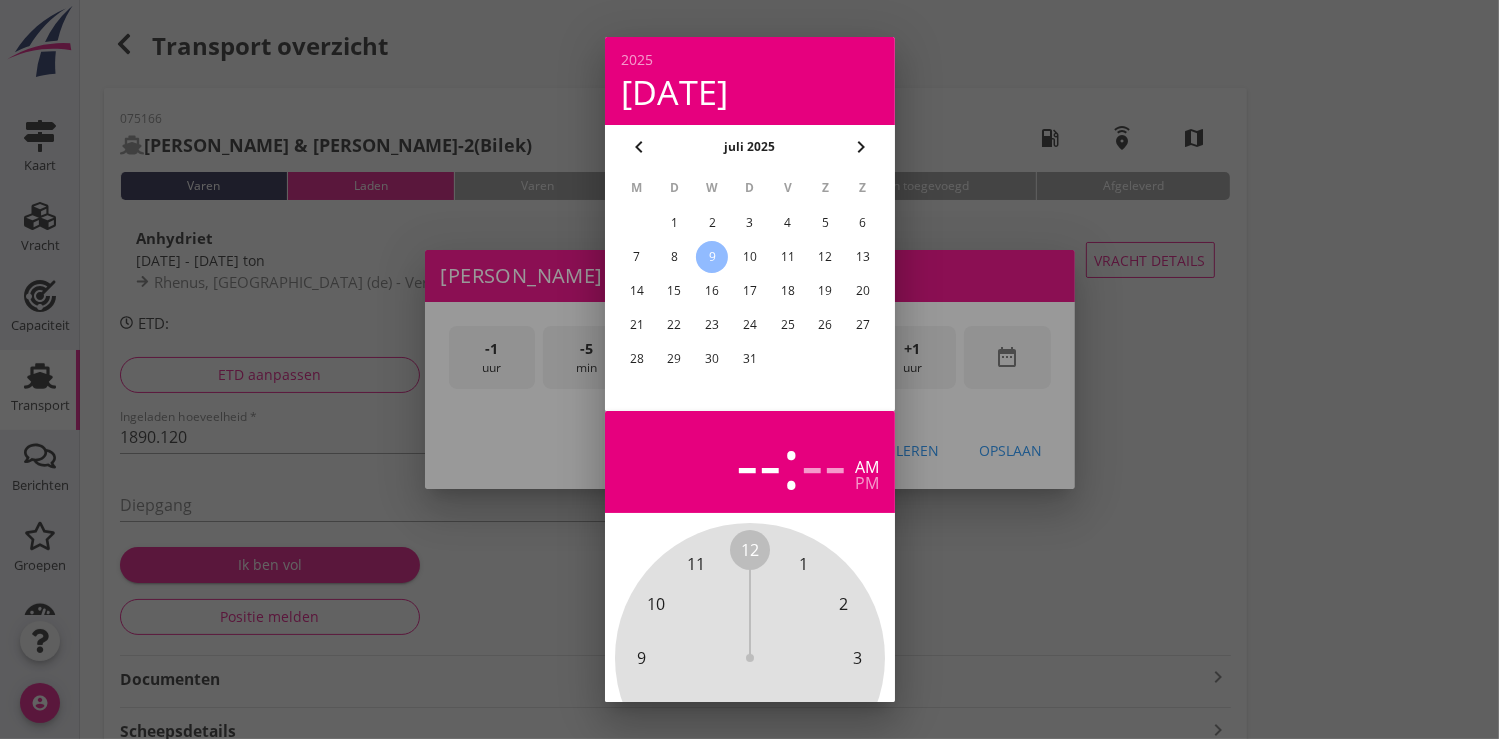 click on "8" at bounding box center [674, 257] 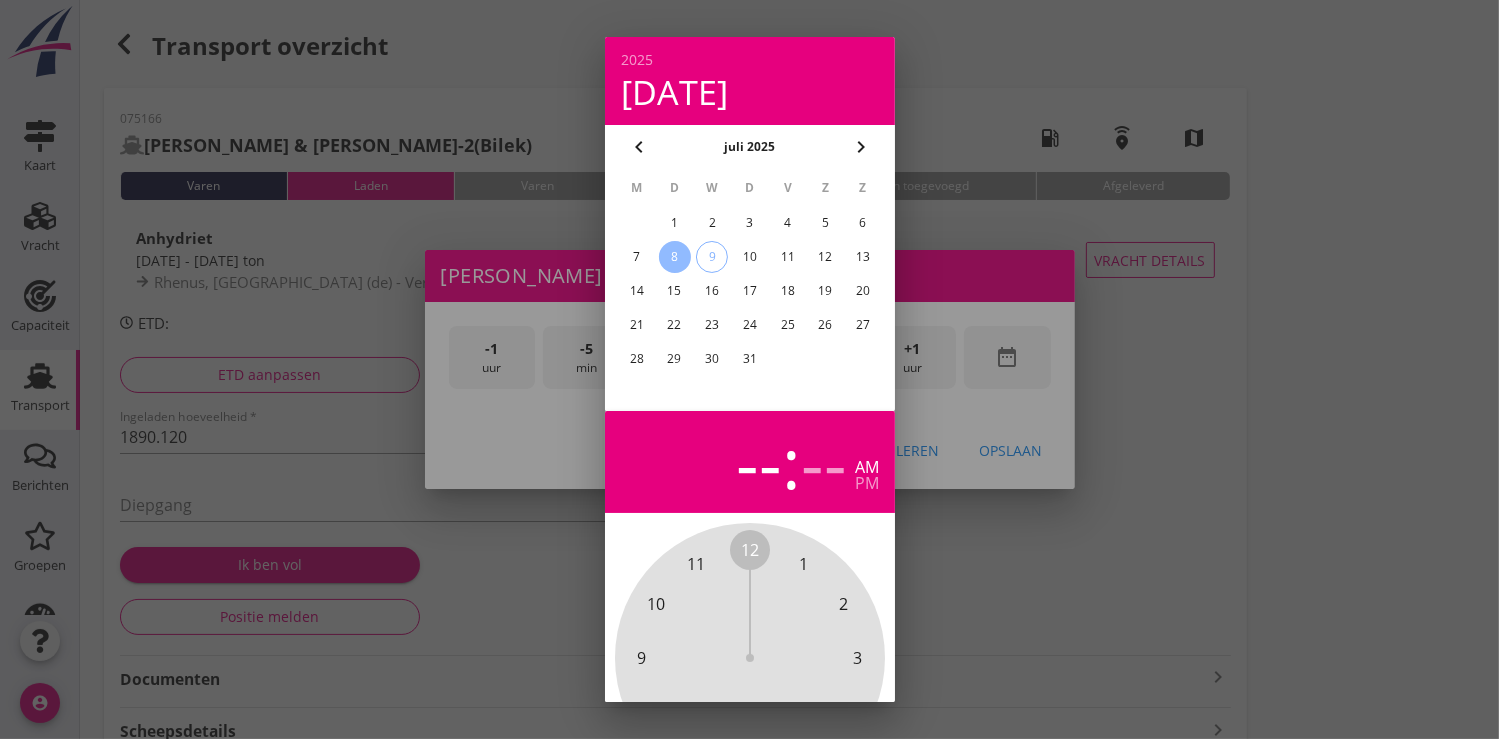 scroll, scrollTop: 185, scrollLeft: 0, axis: vertical 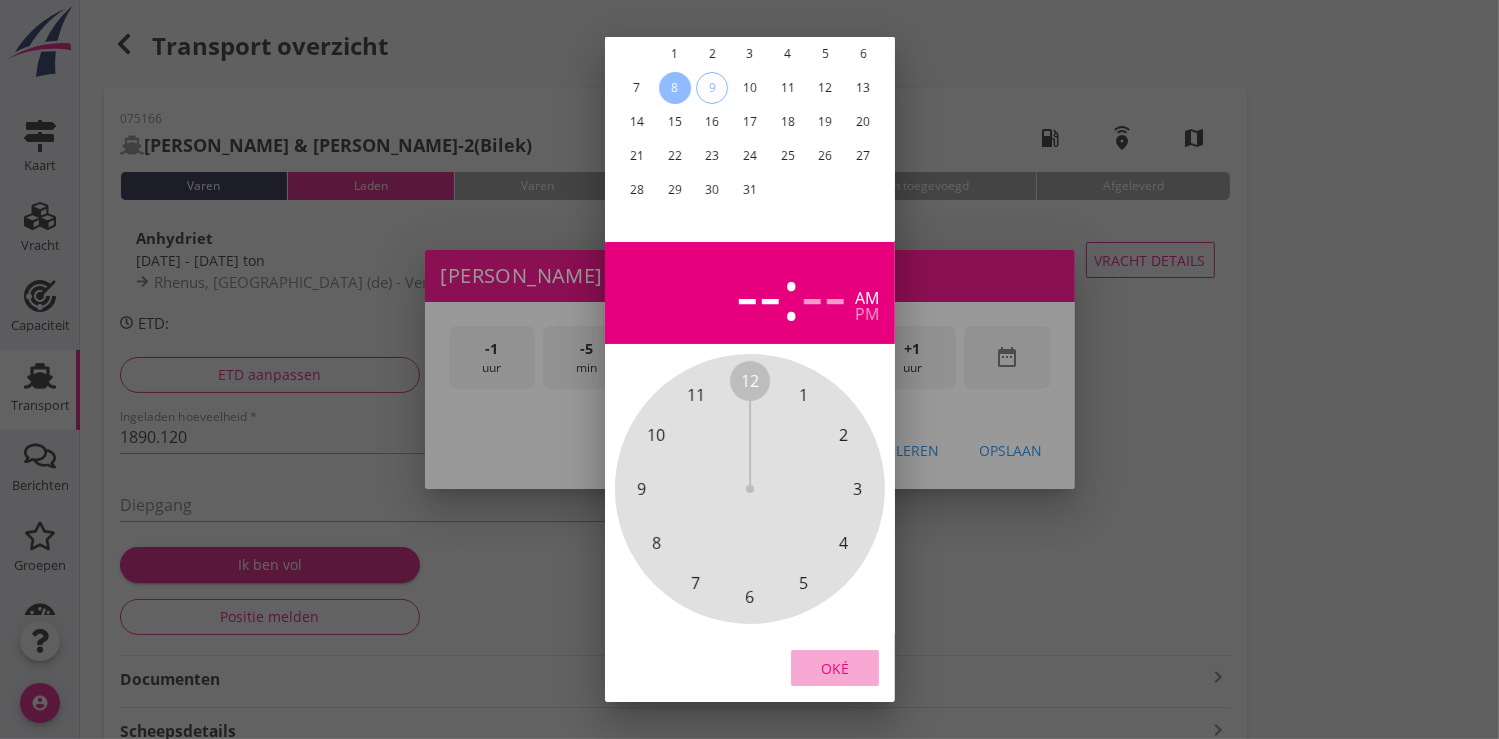 drag, startPoint x: 836, startPoint y: 645, endPoint x: 870, endPoint y: 539, distance: 111.31936 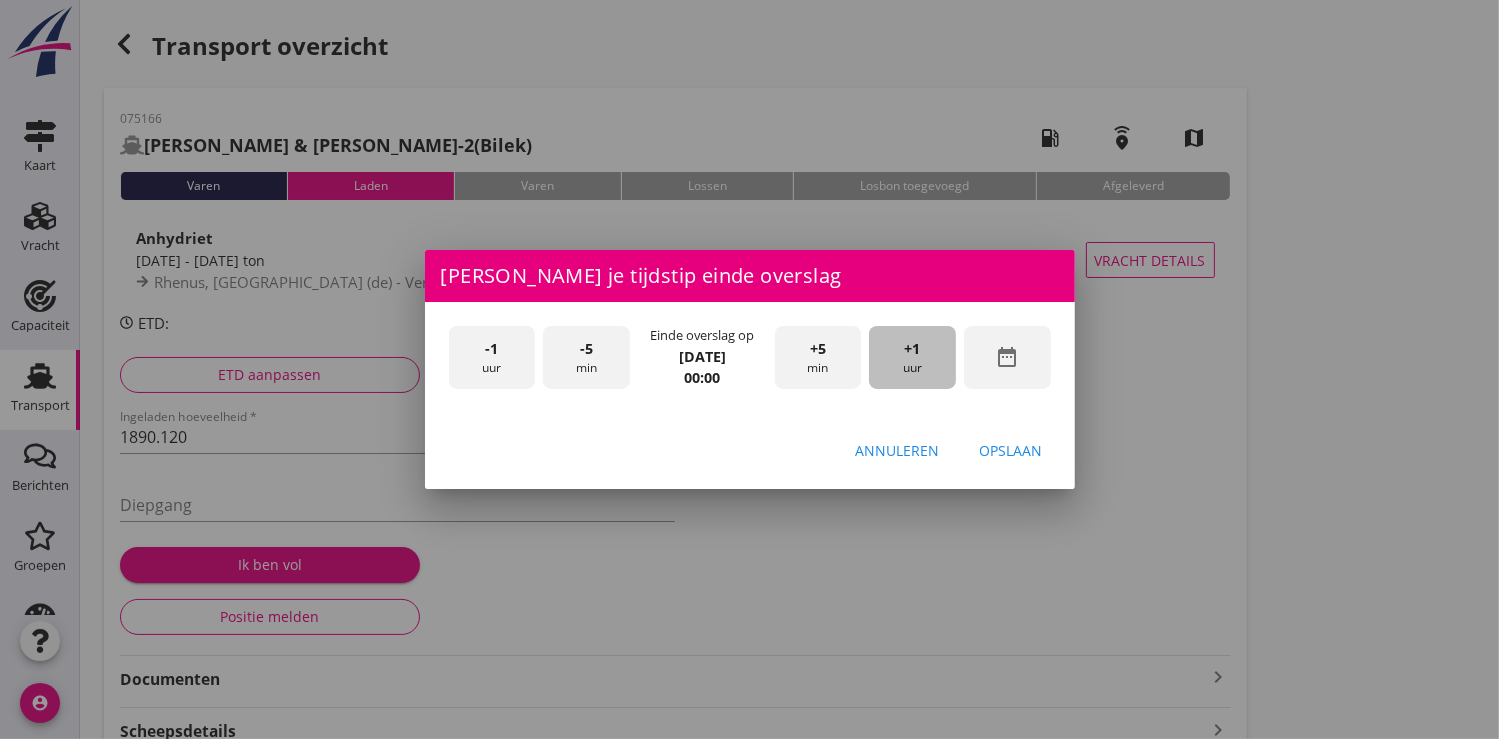 click on "+1" at bounding box center (913, 349) 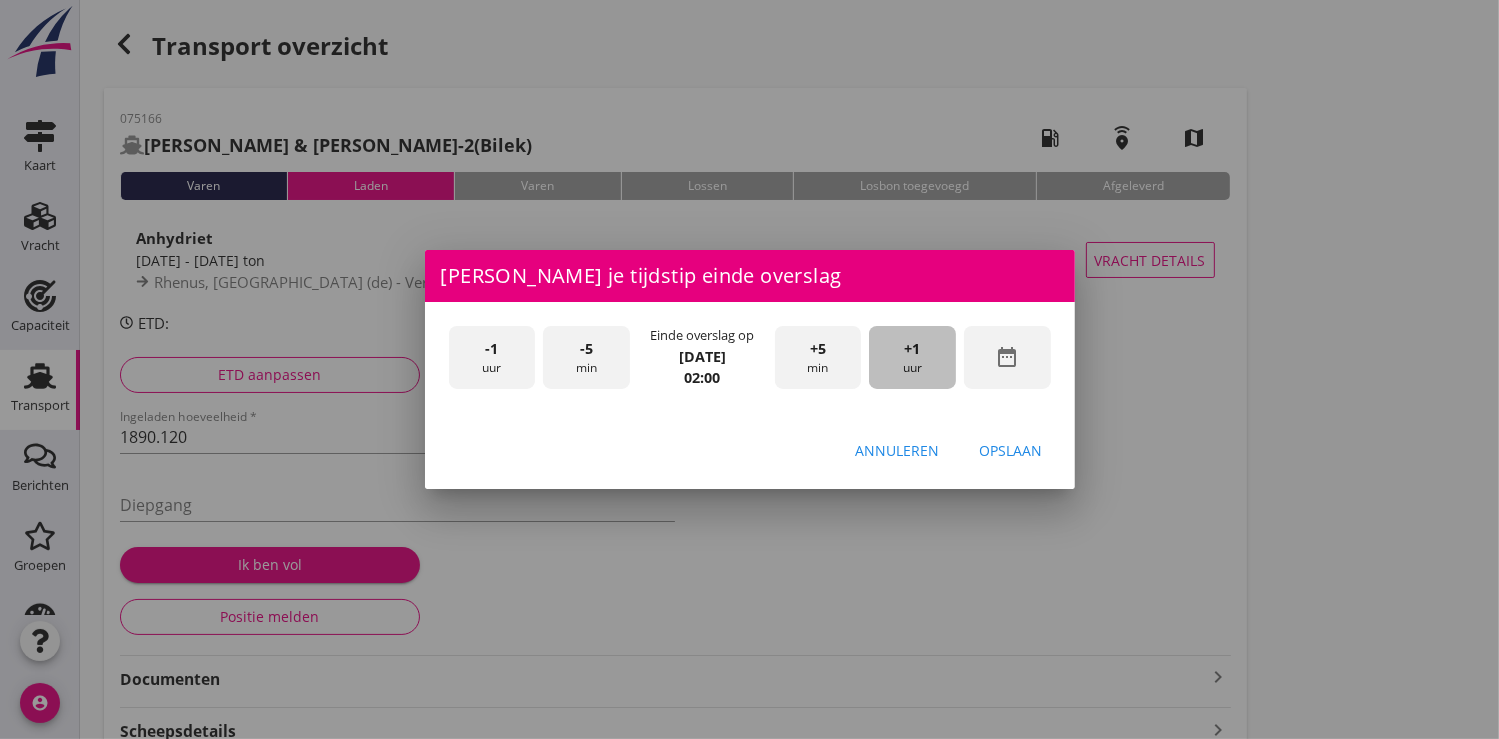 click on "+1" at bounding box center [913, 349] 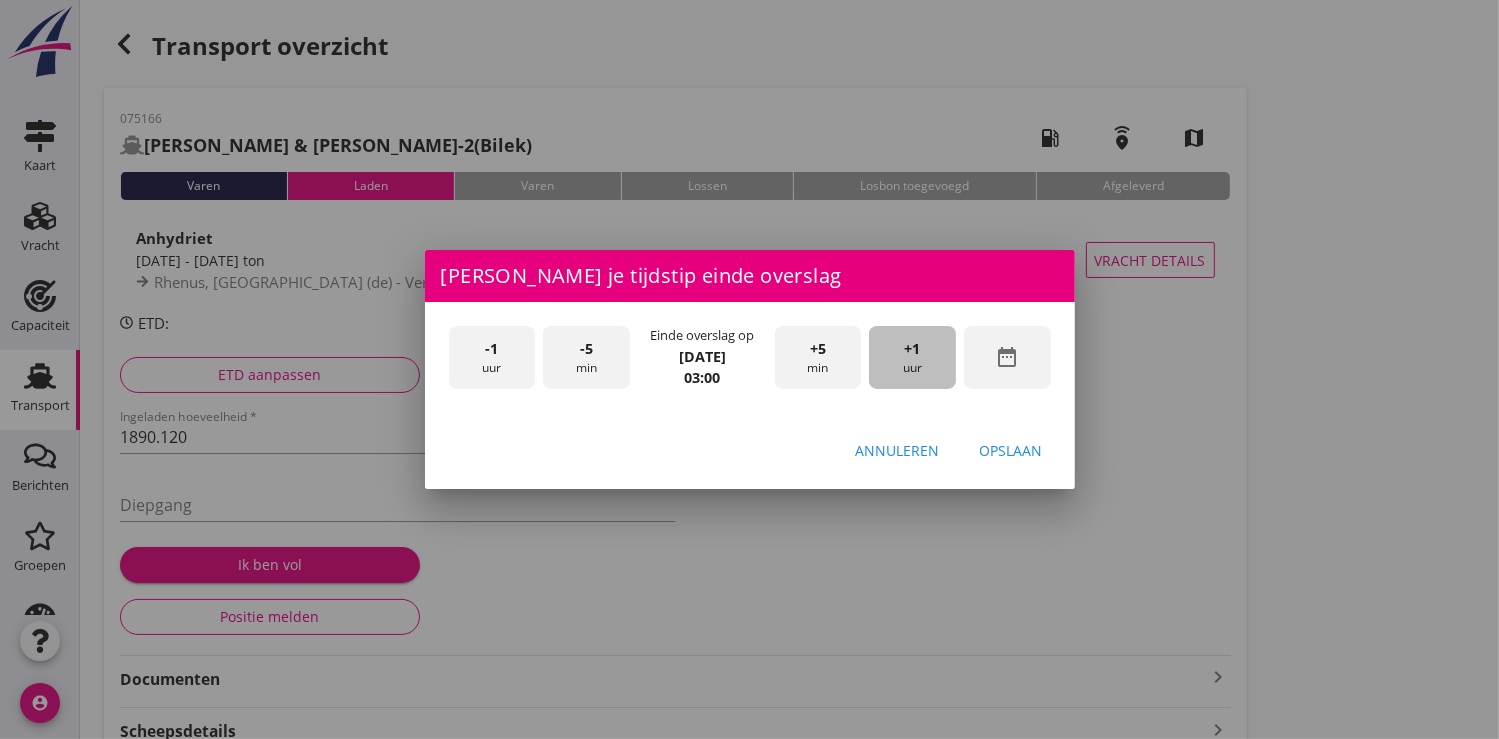 click on "+1" at bounding box center (913, 349) 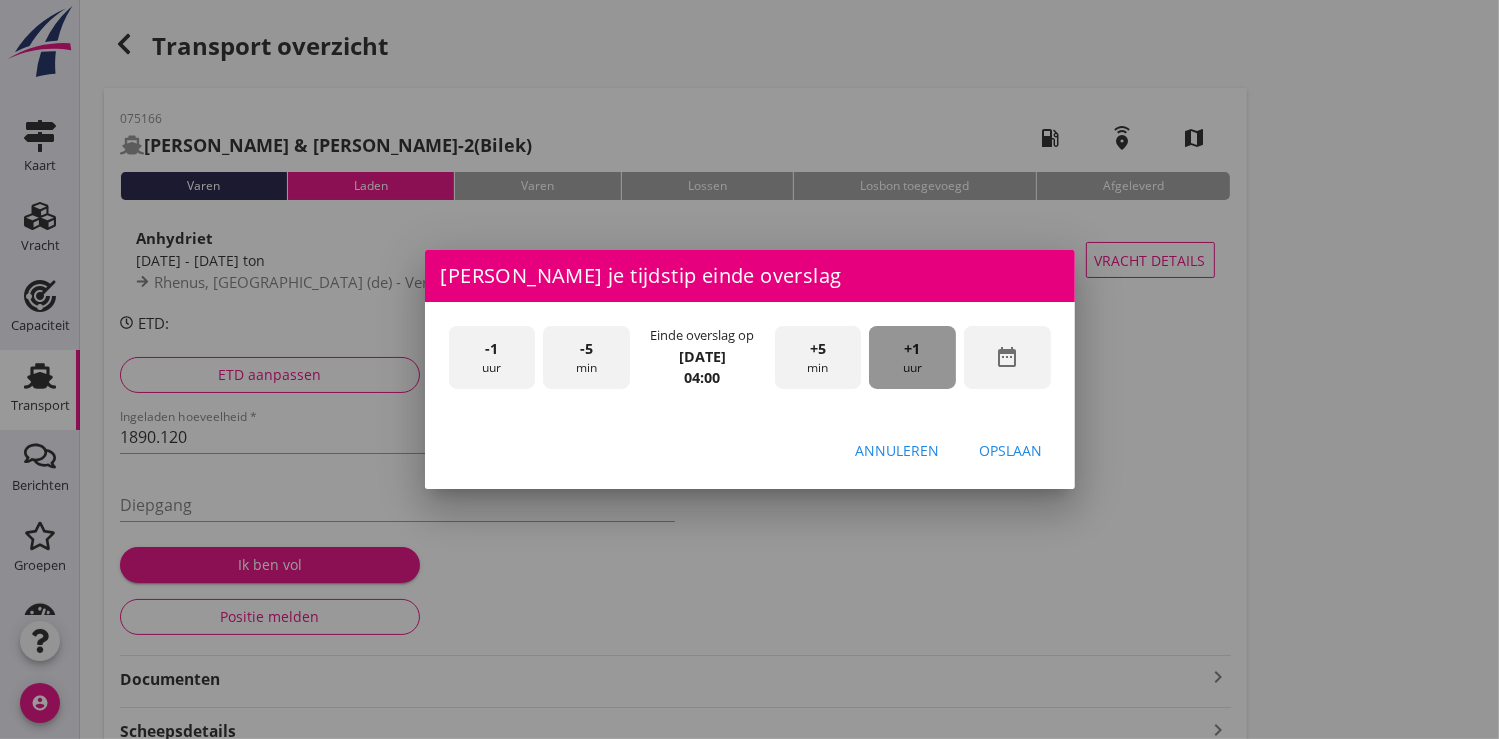 click on "+1" at bounding box center (913, 349) 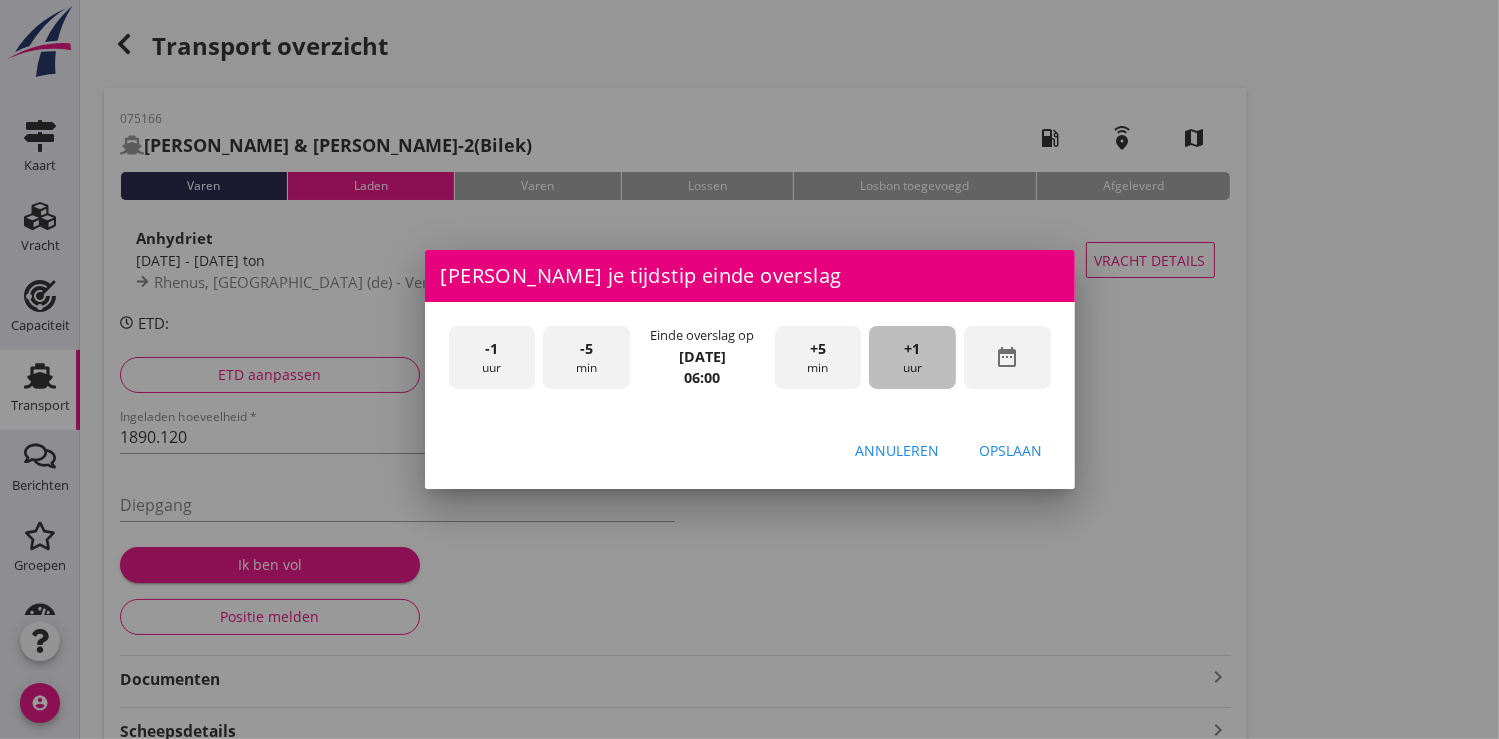 click on "+1" at bounding box center [913, 349] 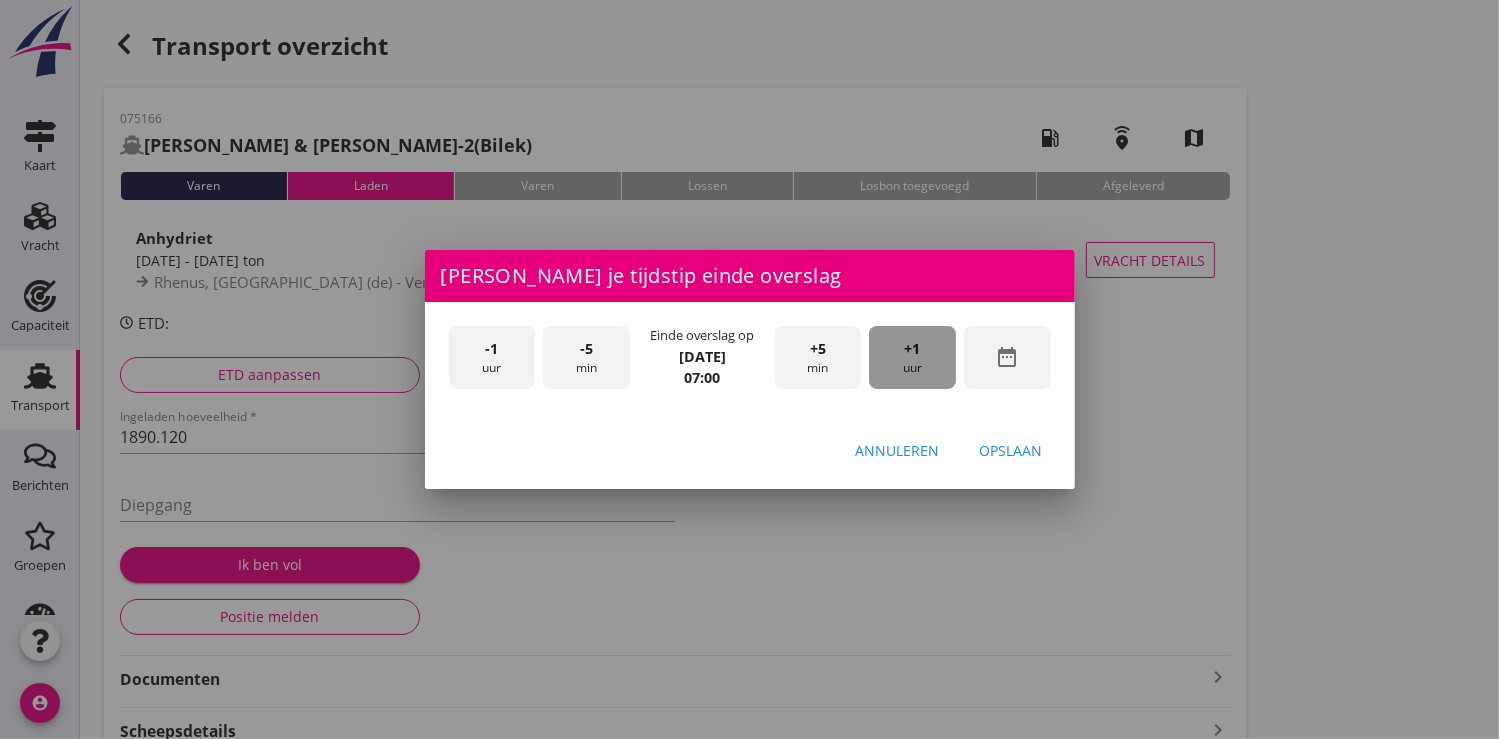 click on "+1" at bounding box center (913, 349) 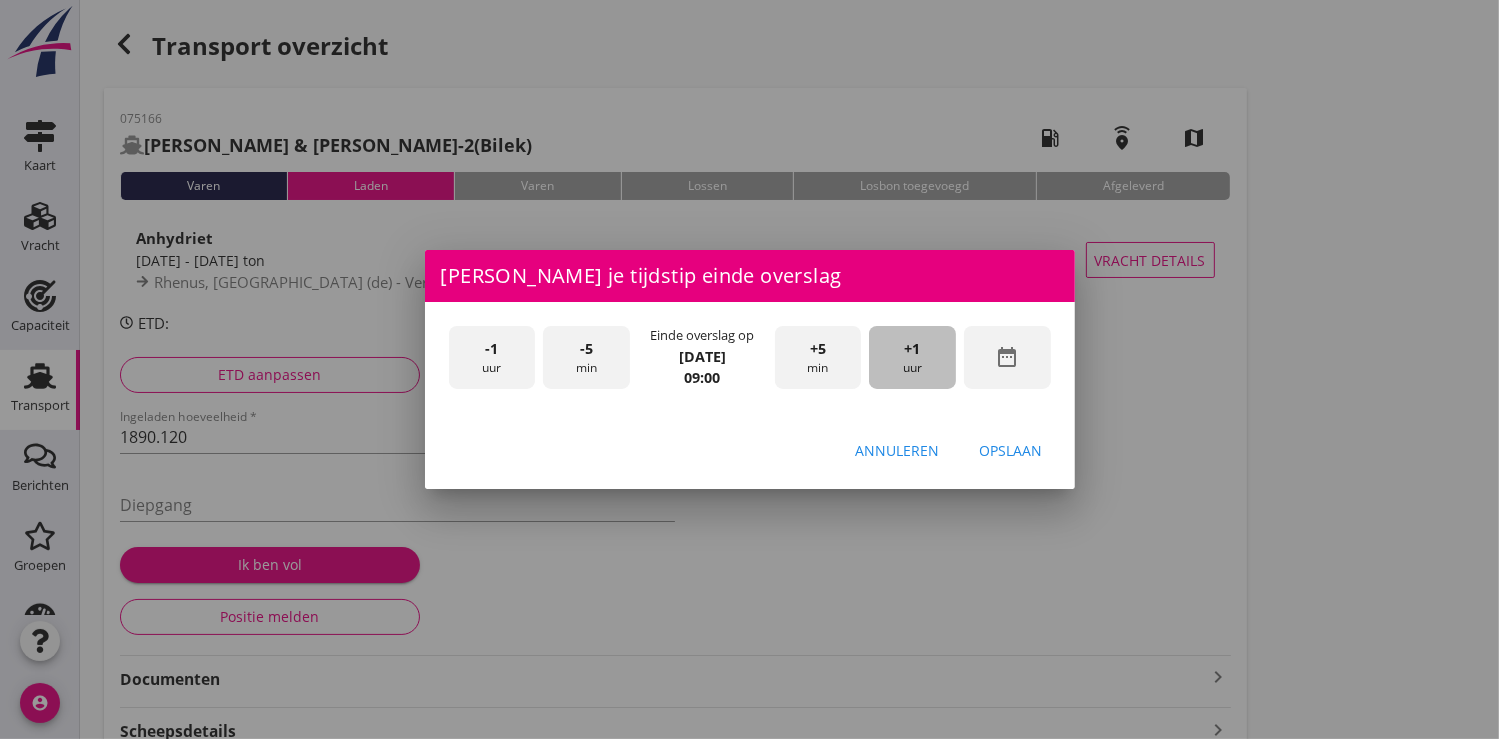 click on "+1" at bounding box center [913, 349] 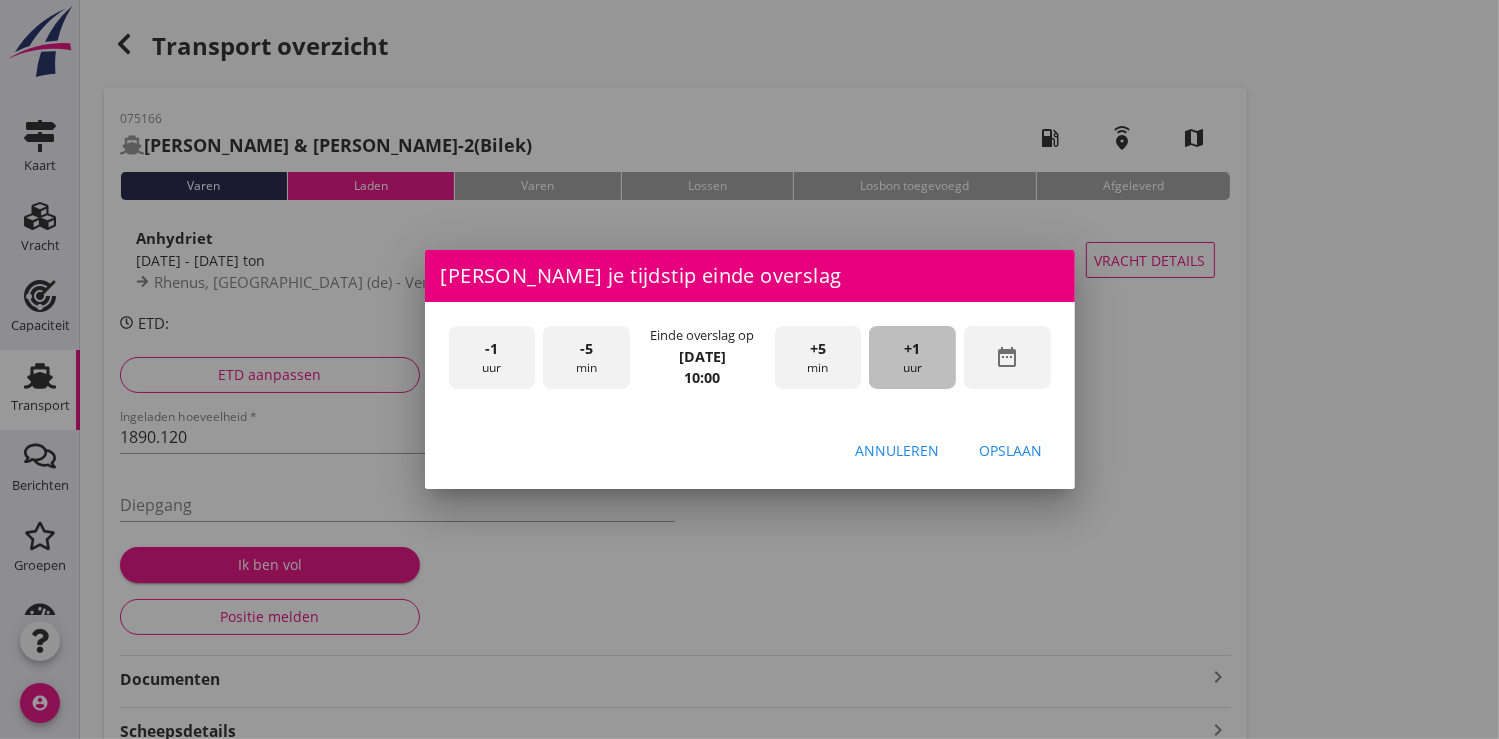 click on "+1" at bounding box center (913, 349) 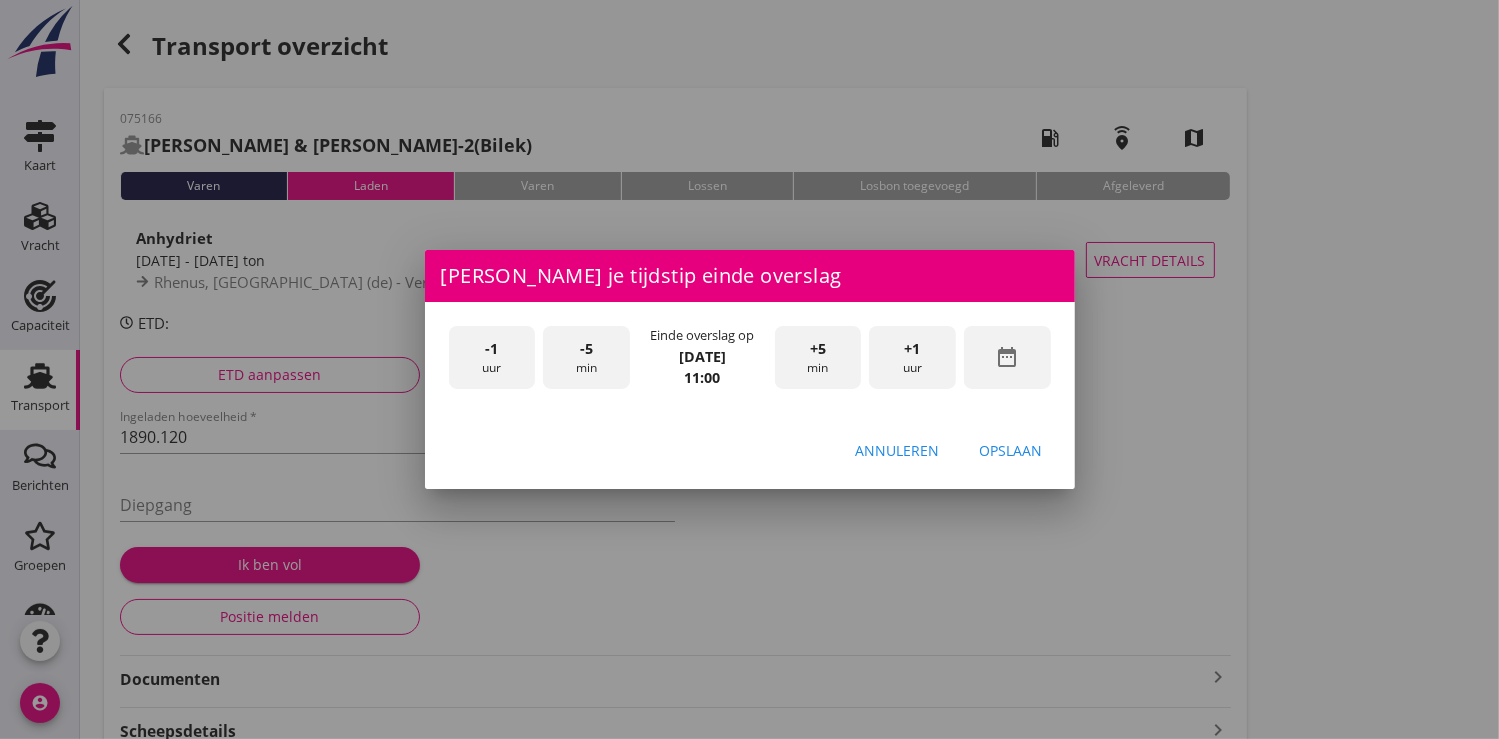 click on "+1" at bounding box center (913, 349) 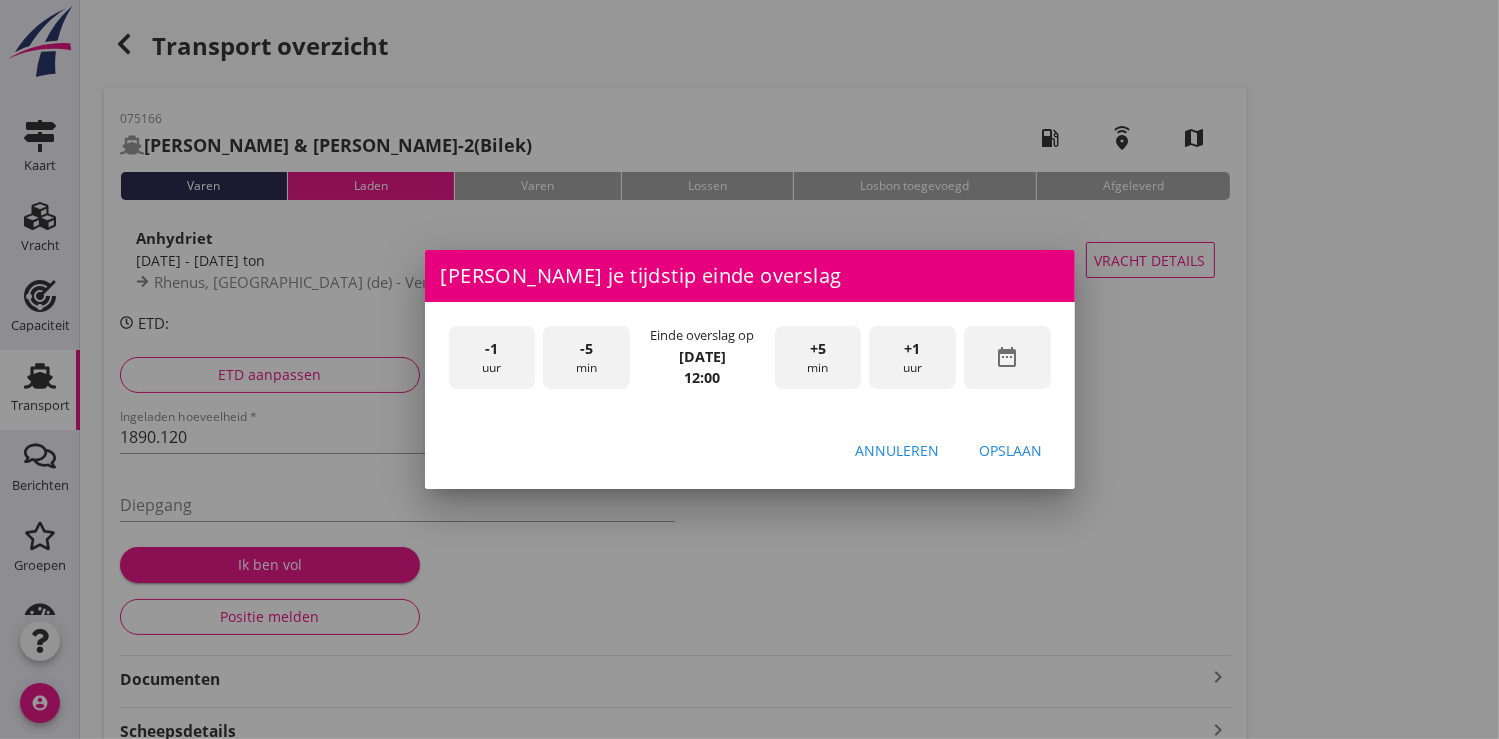 click on "Opslaan" at bounding box center (1011, 450) 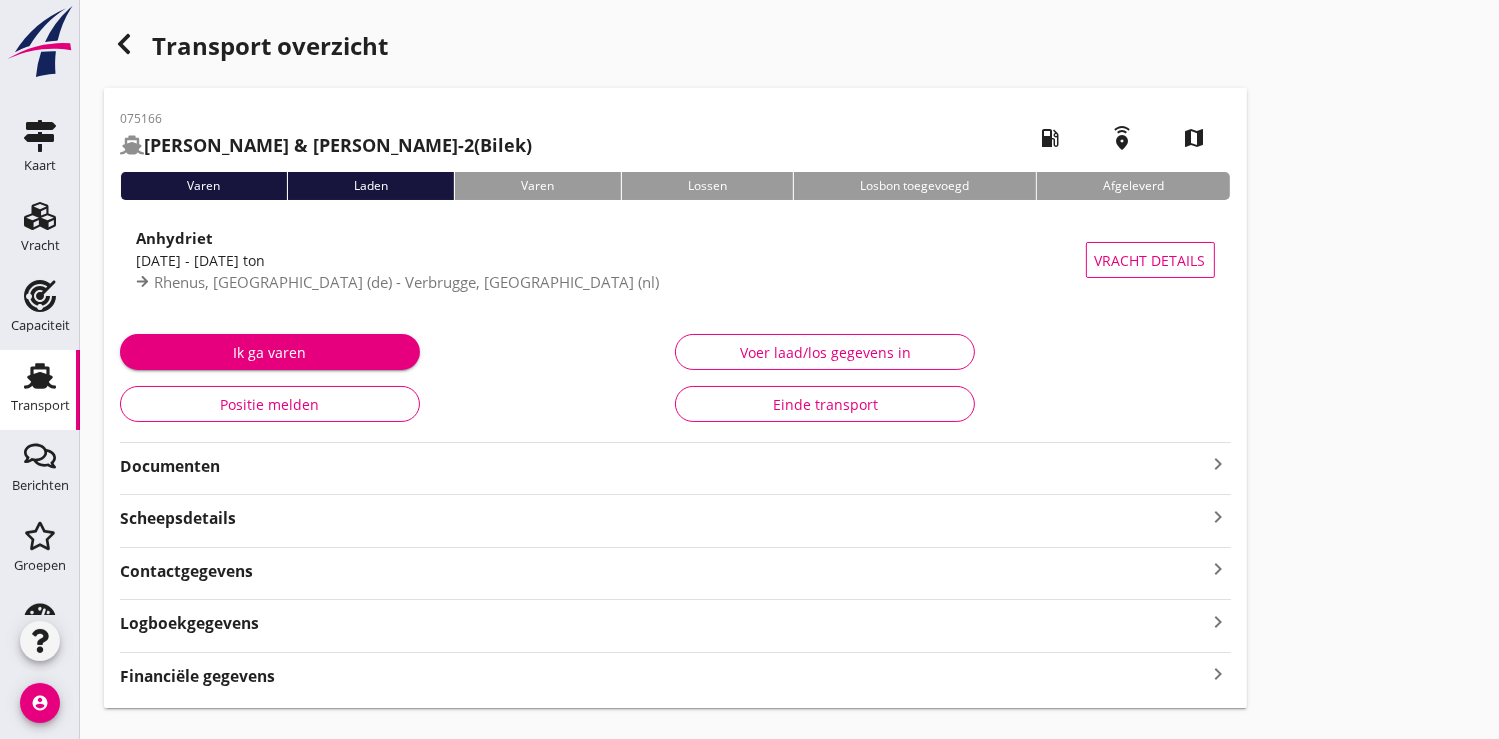 click on "Ik ga varen" at bounding box center [270, 352] 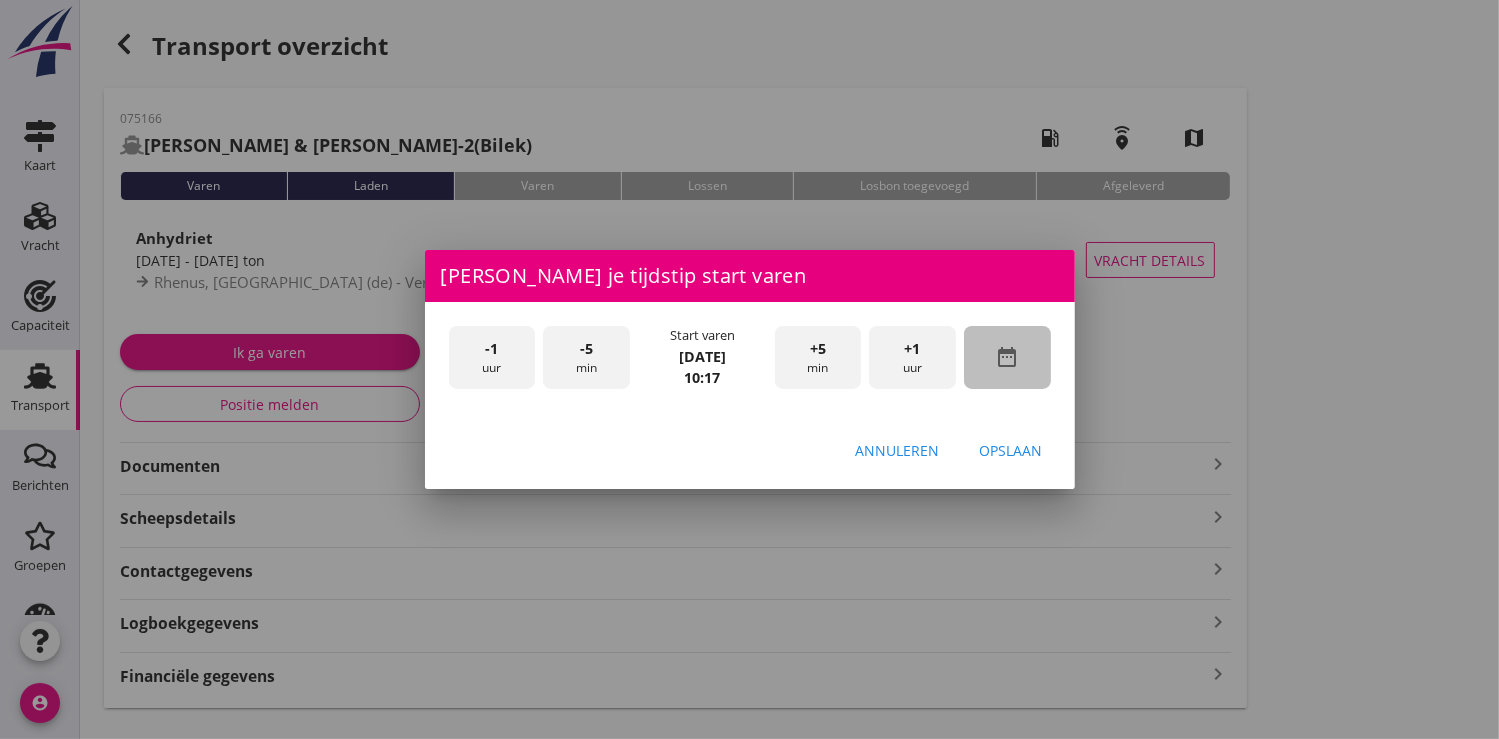click on "date_range" at bounding box center (1007, 357) 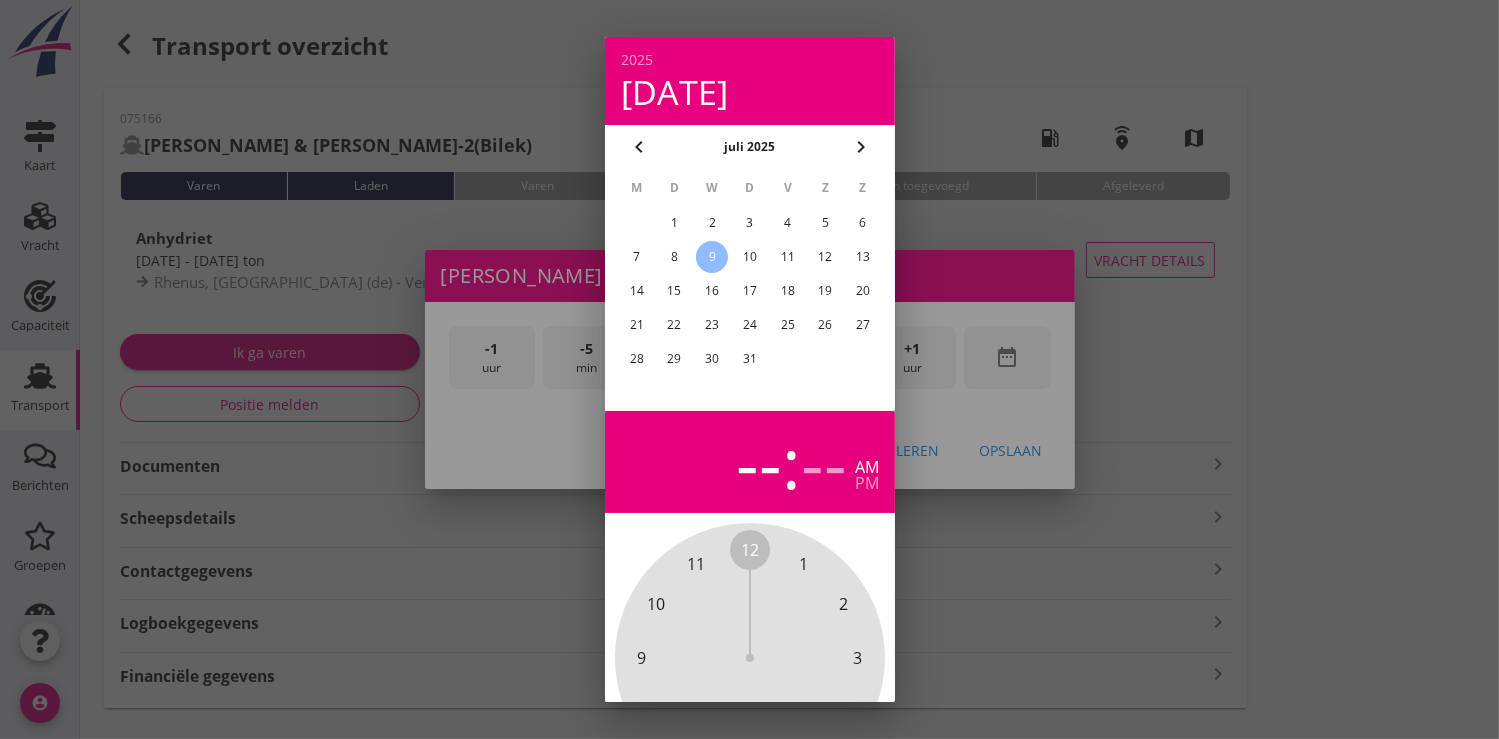 click on "8" at bounding box center [674, 257] 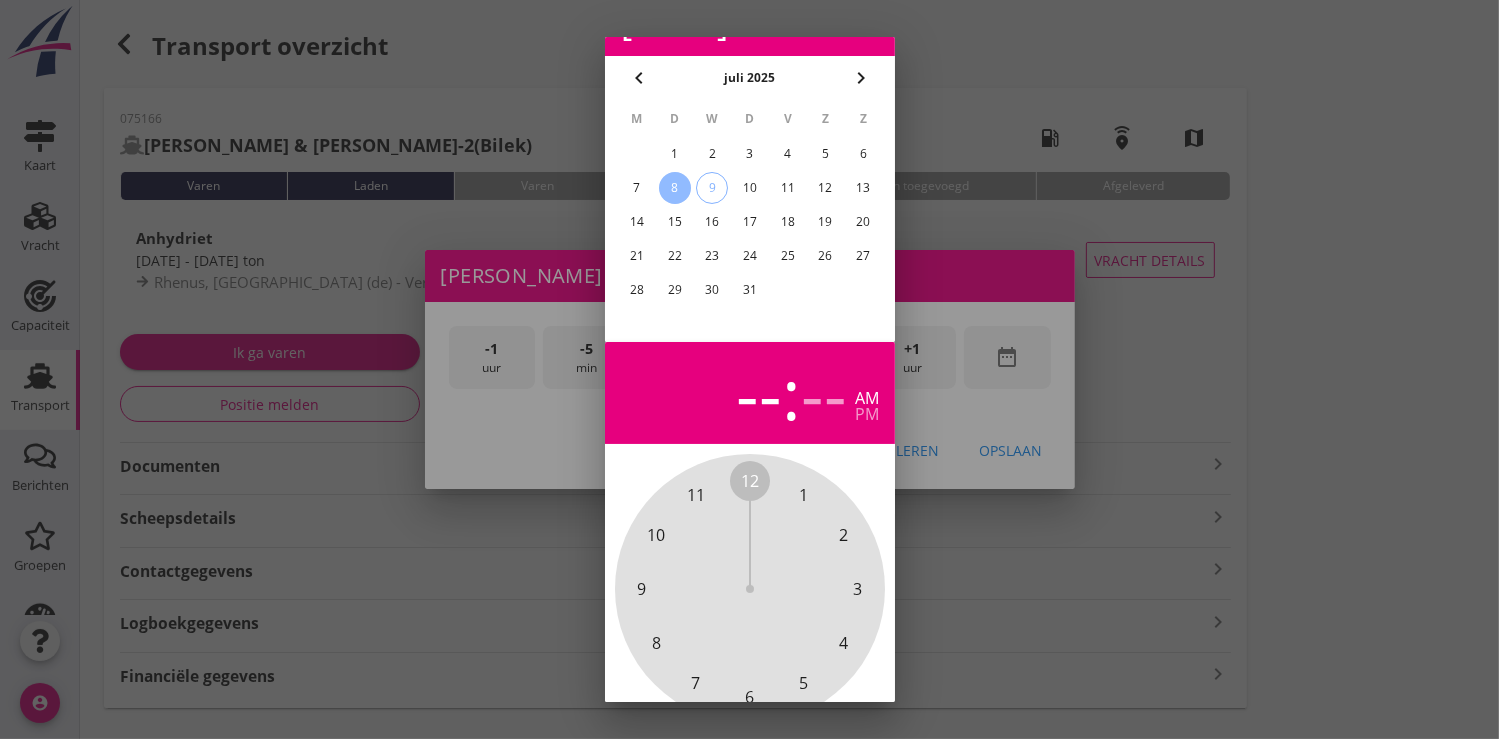 scroll, scrollTop: 185, scrollLeft: 0, axis: vertical 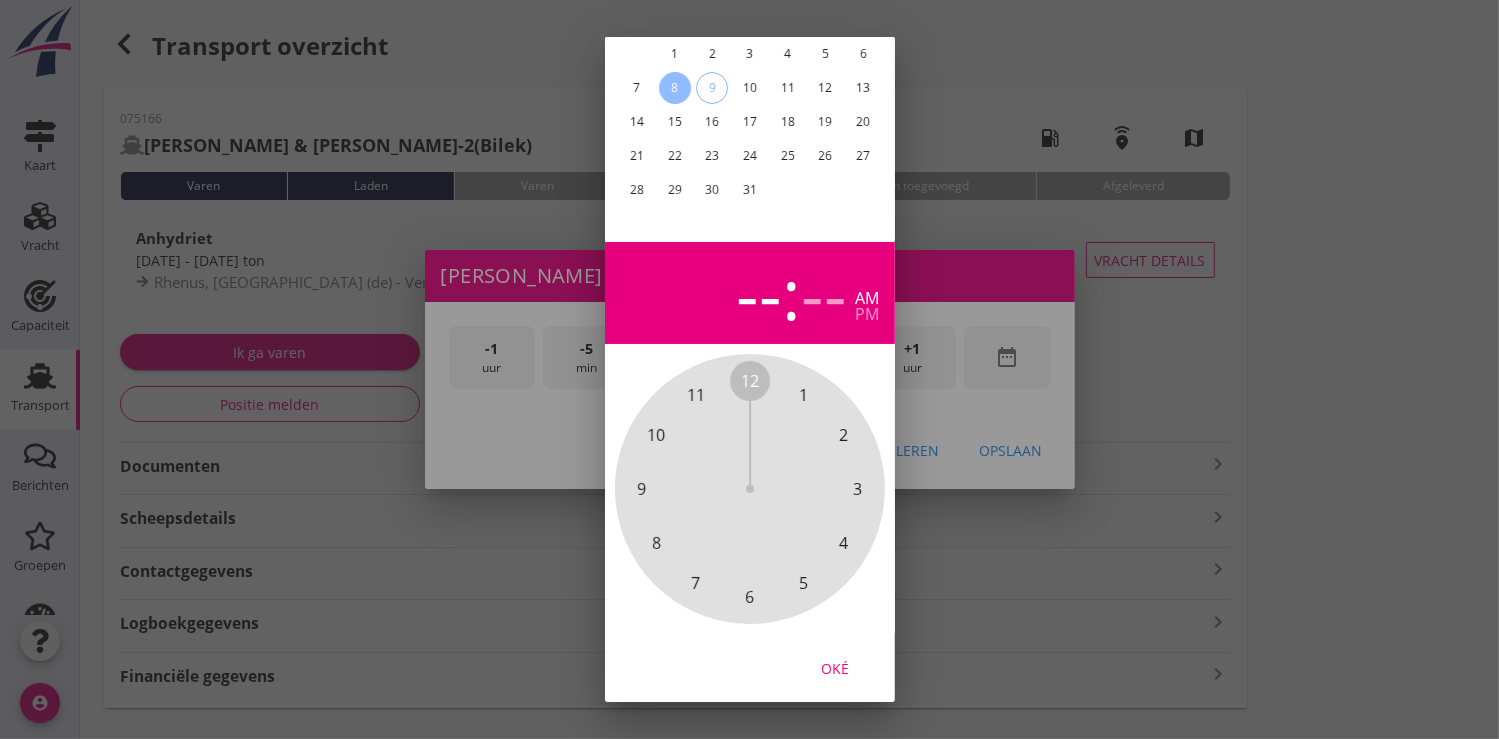 click on "Oké" at bounding box center [835, 667] 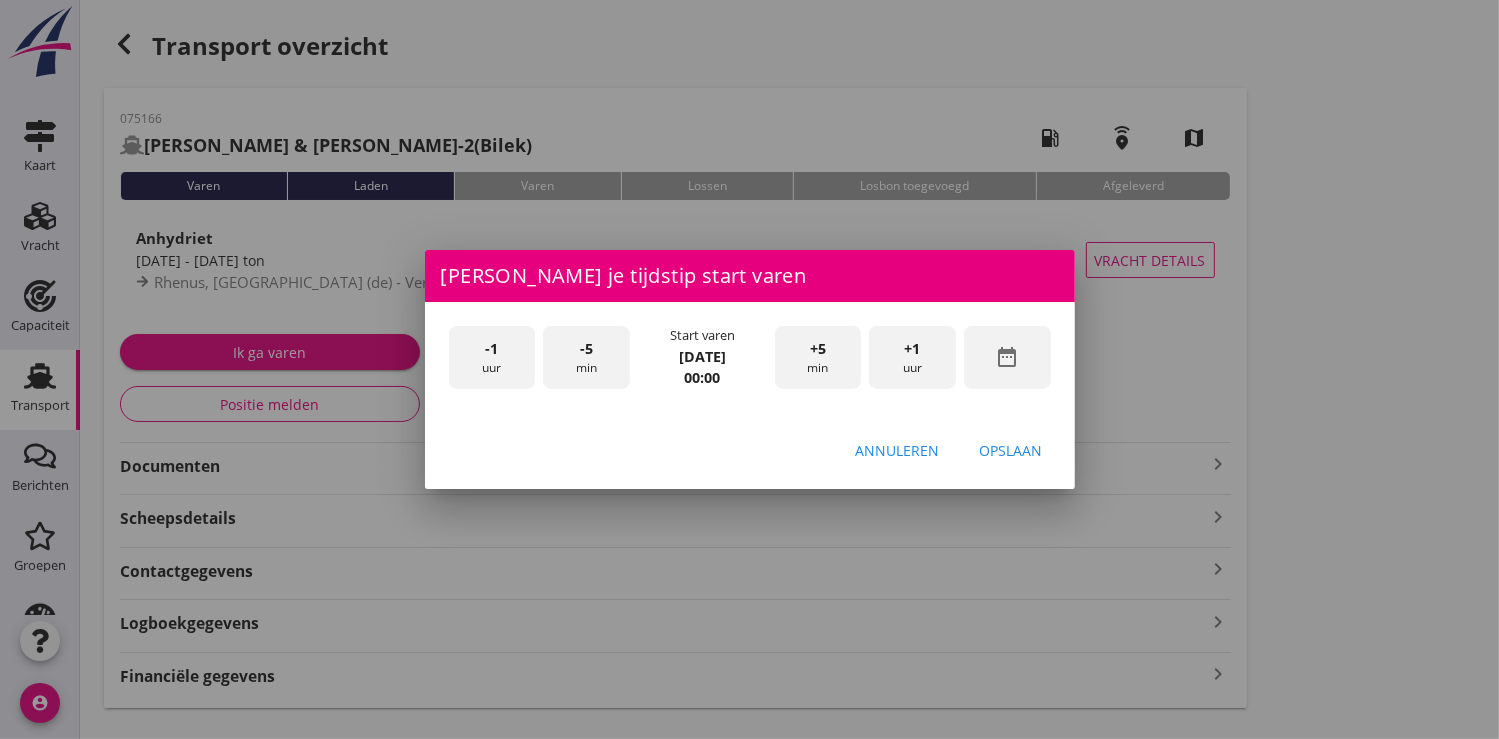 click on "+1  uur" at bounding box center (912, 357) 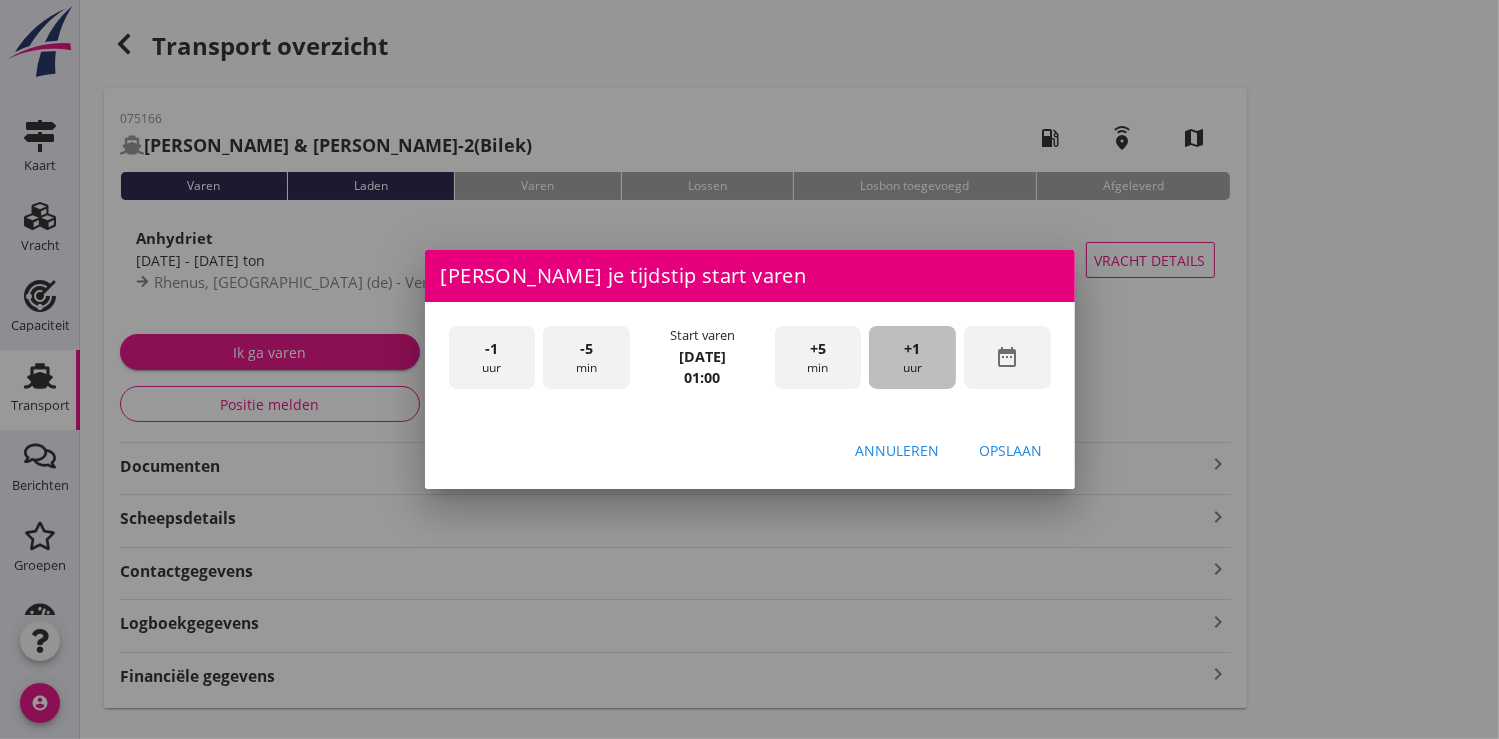click on "+1  uur" at bounding box center [912, 357] 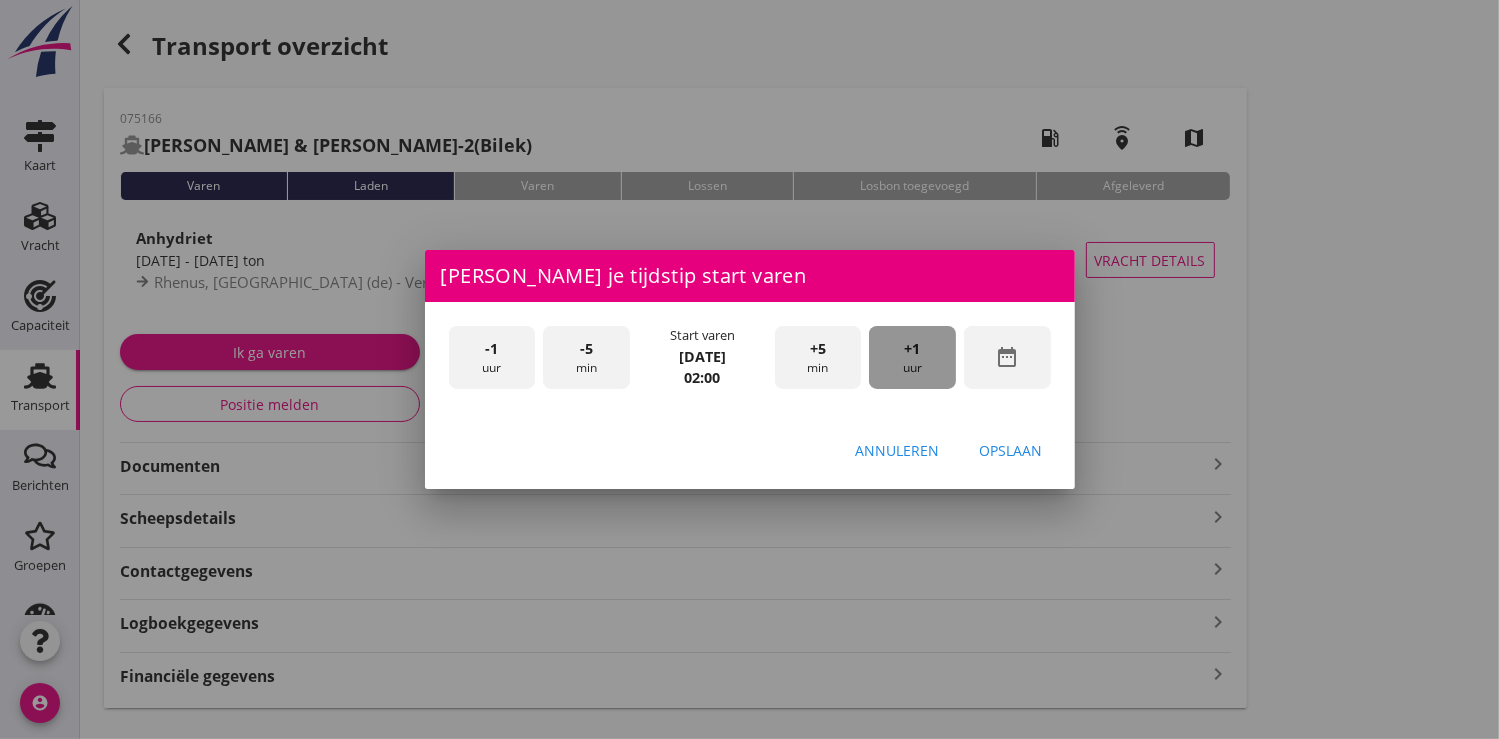 click on "+1  uur" at bounding box center [912, 357] 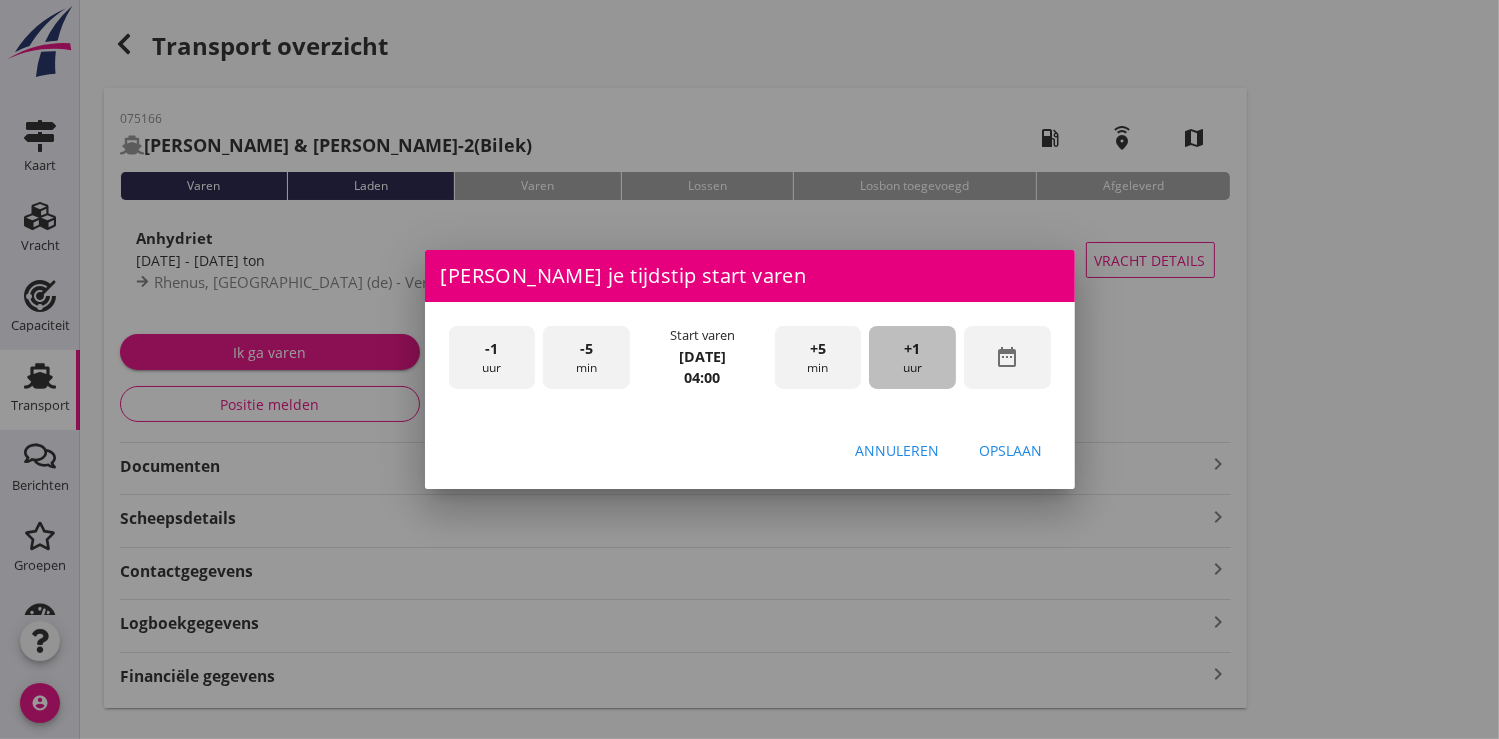 click on "+1  uur" at bounding box center (912, 357) 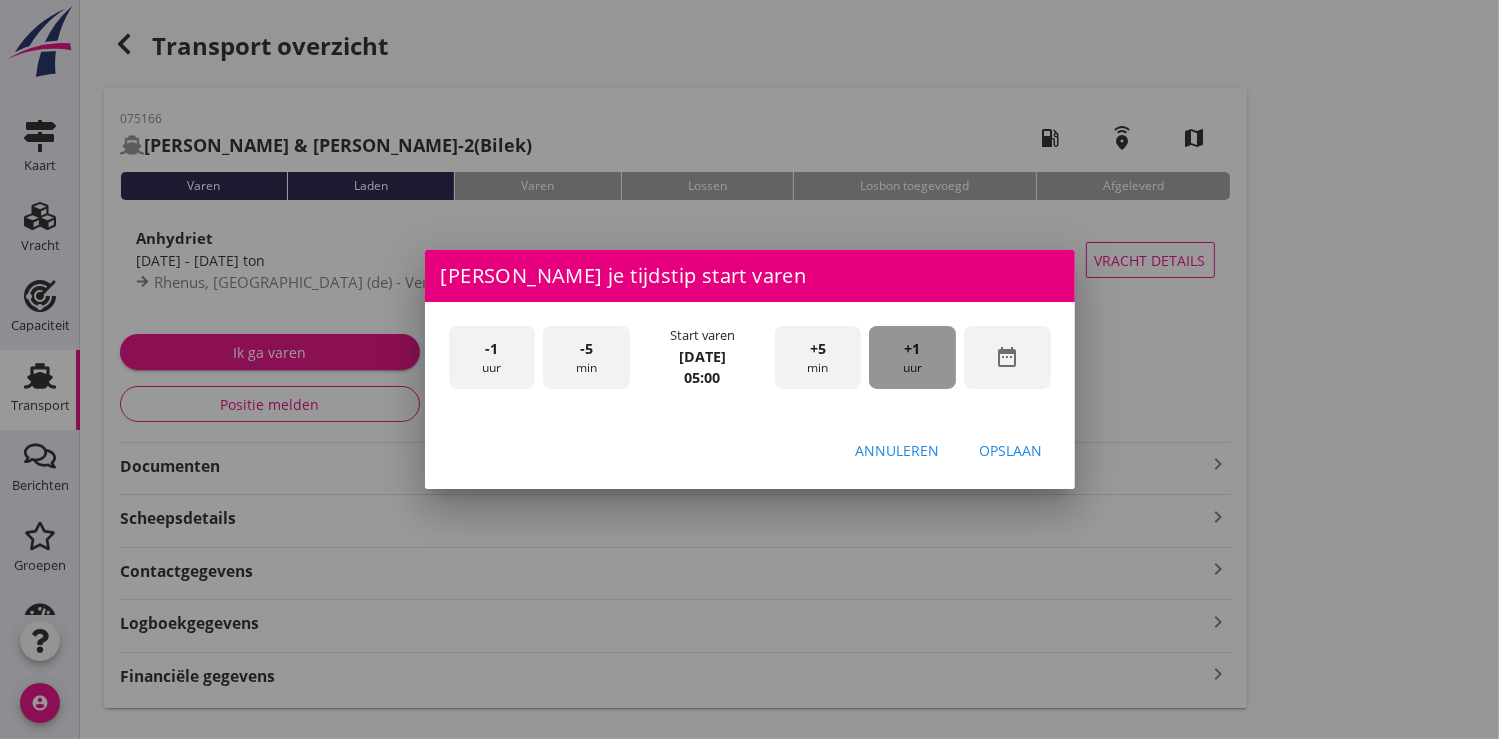 click on "+1  uur" at bounding box center [912, 357] 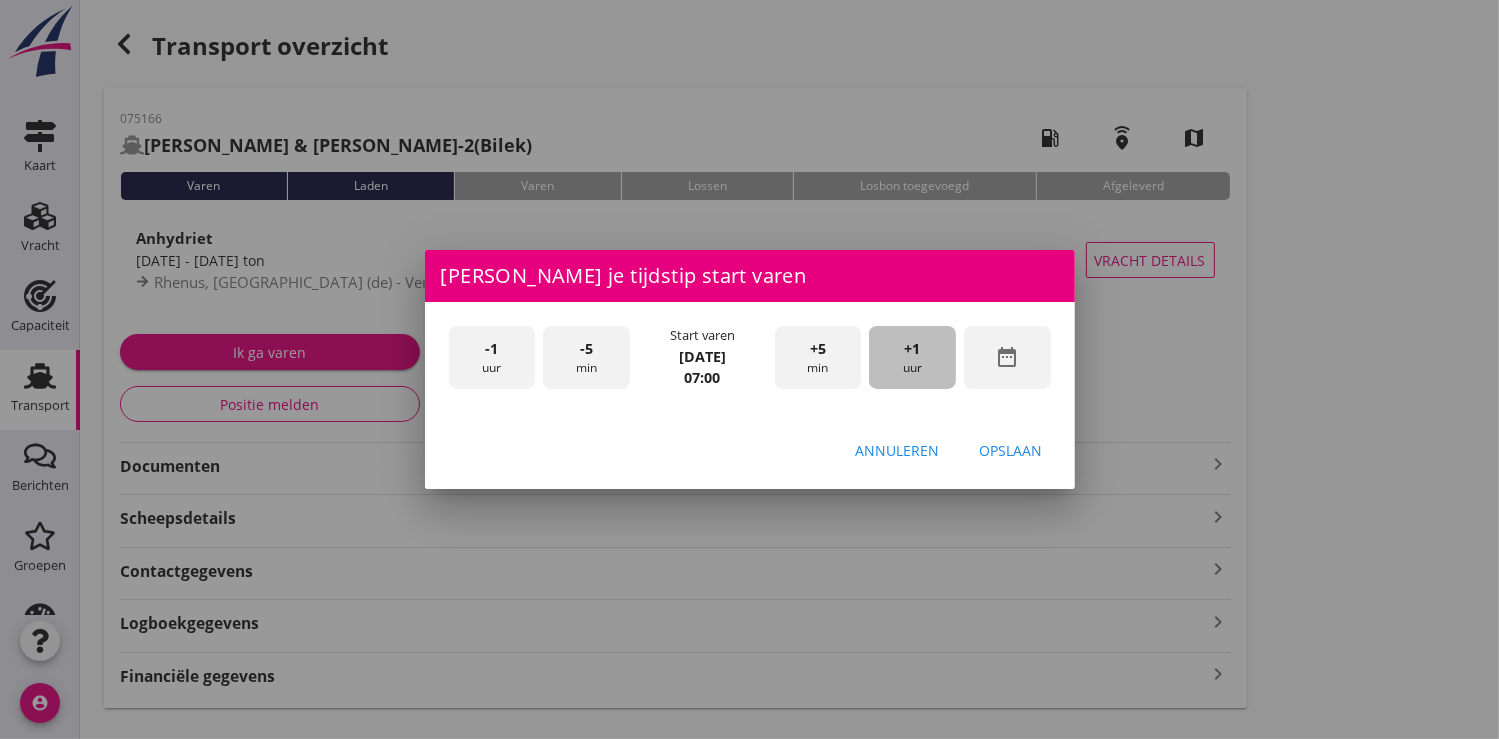 click on "+1  uur" at bounding box center [912, 357] 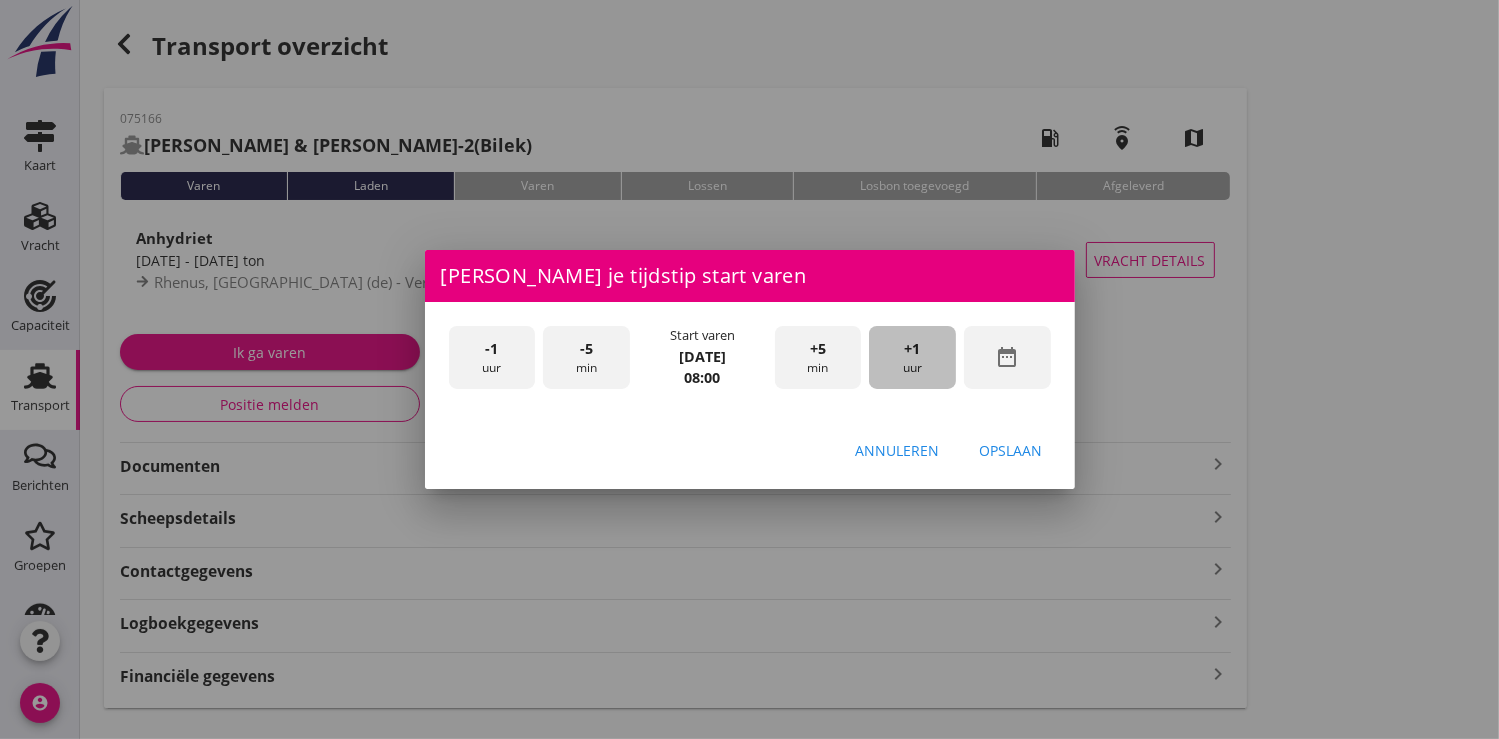 click on "+1  uur" at bounding box center (912, 357) 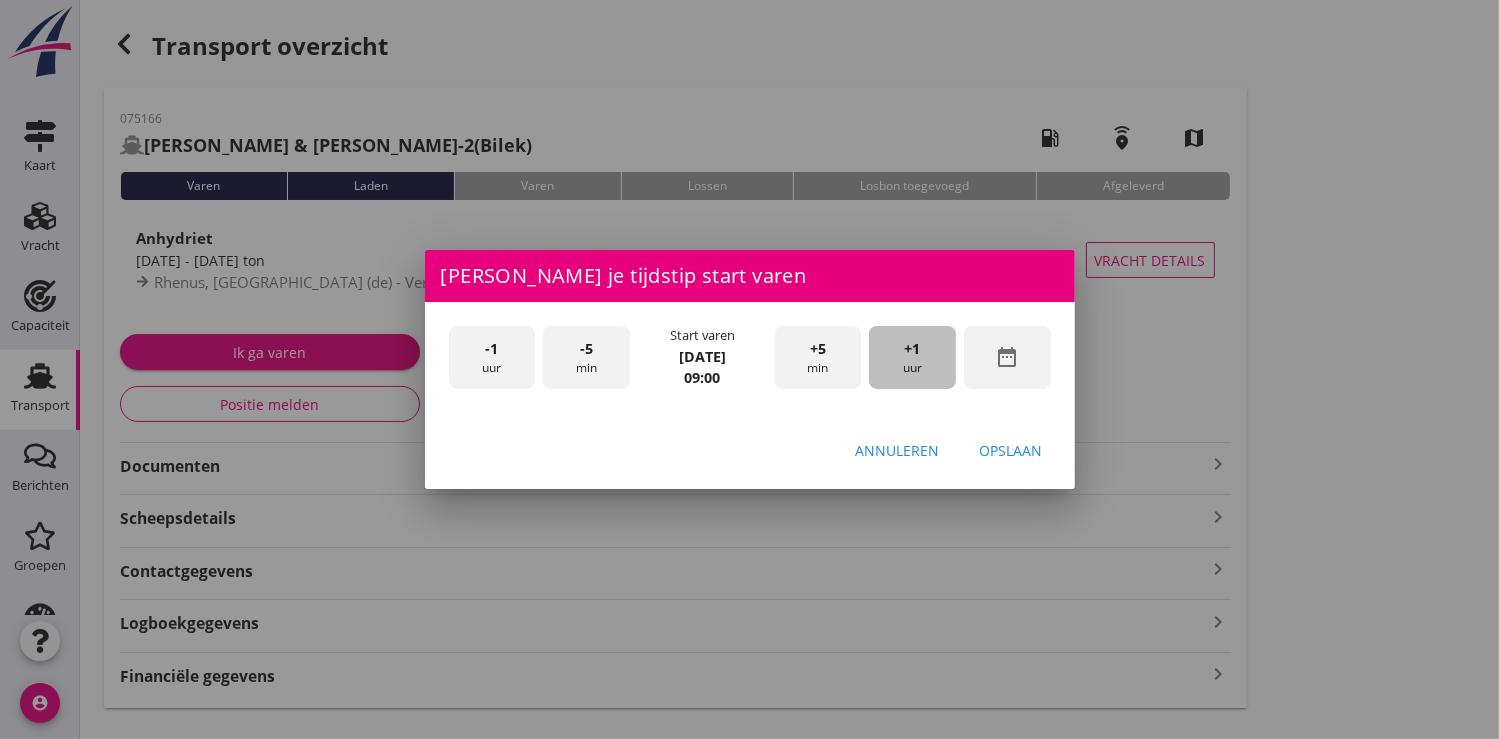 click on "+1  uur" at bounding box center [912, 357] 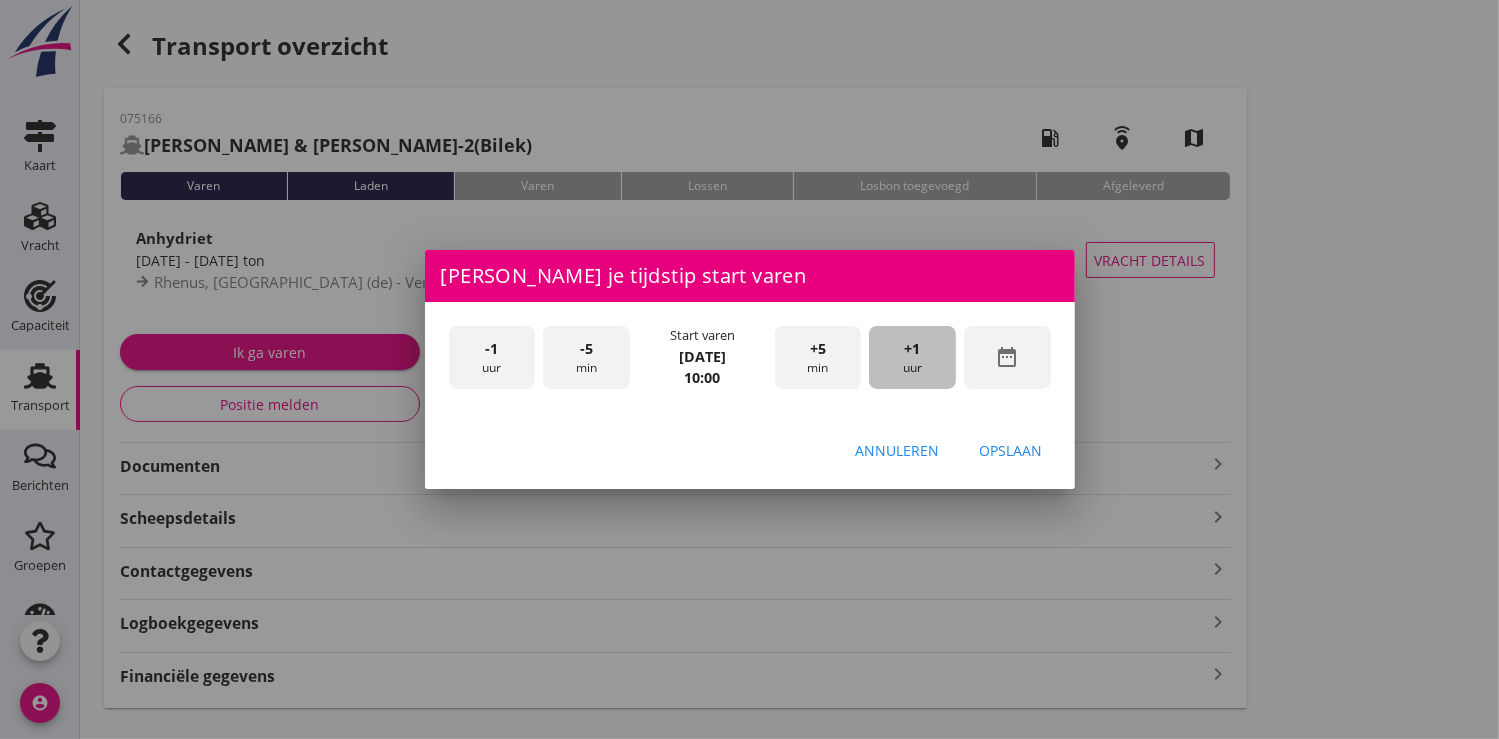 click on "+1  uur" at bounding box center (912, 357) 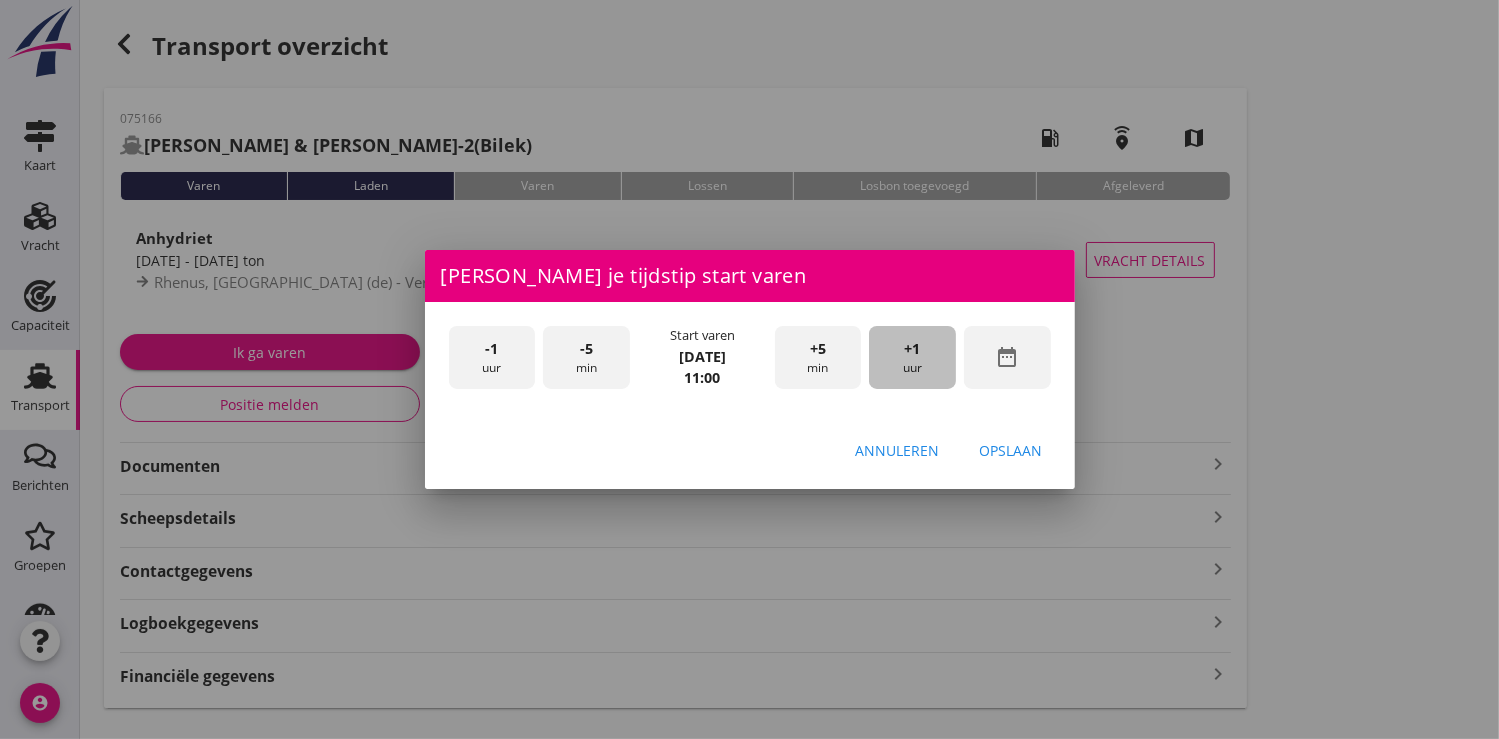 click on "+1  uur" at bounding box center (912, 357) 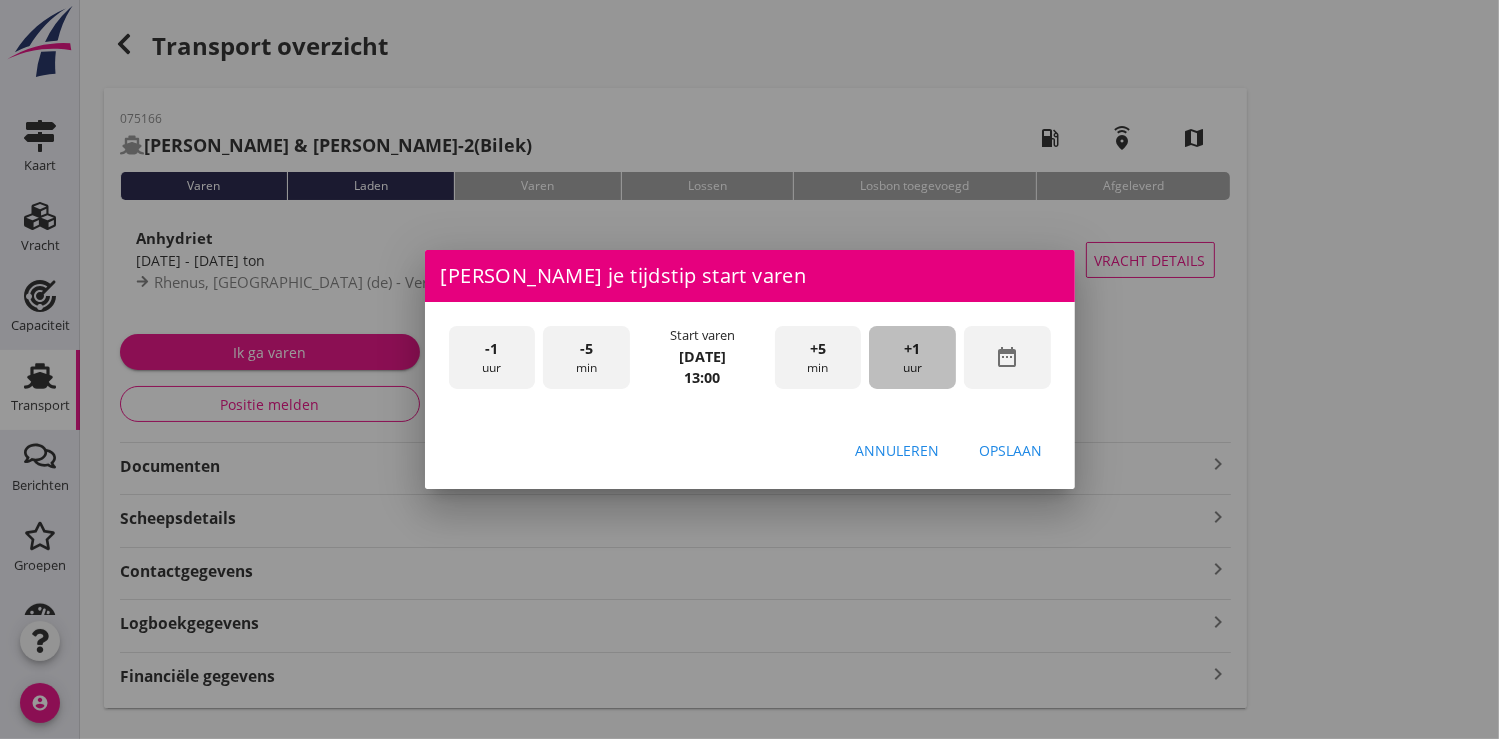 click on "+1  uur" at bounding box center (912, 357) 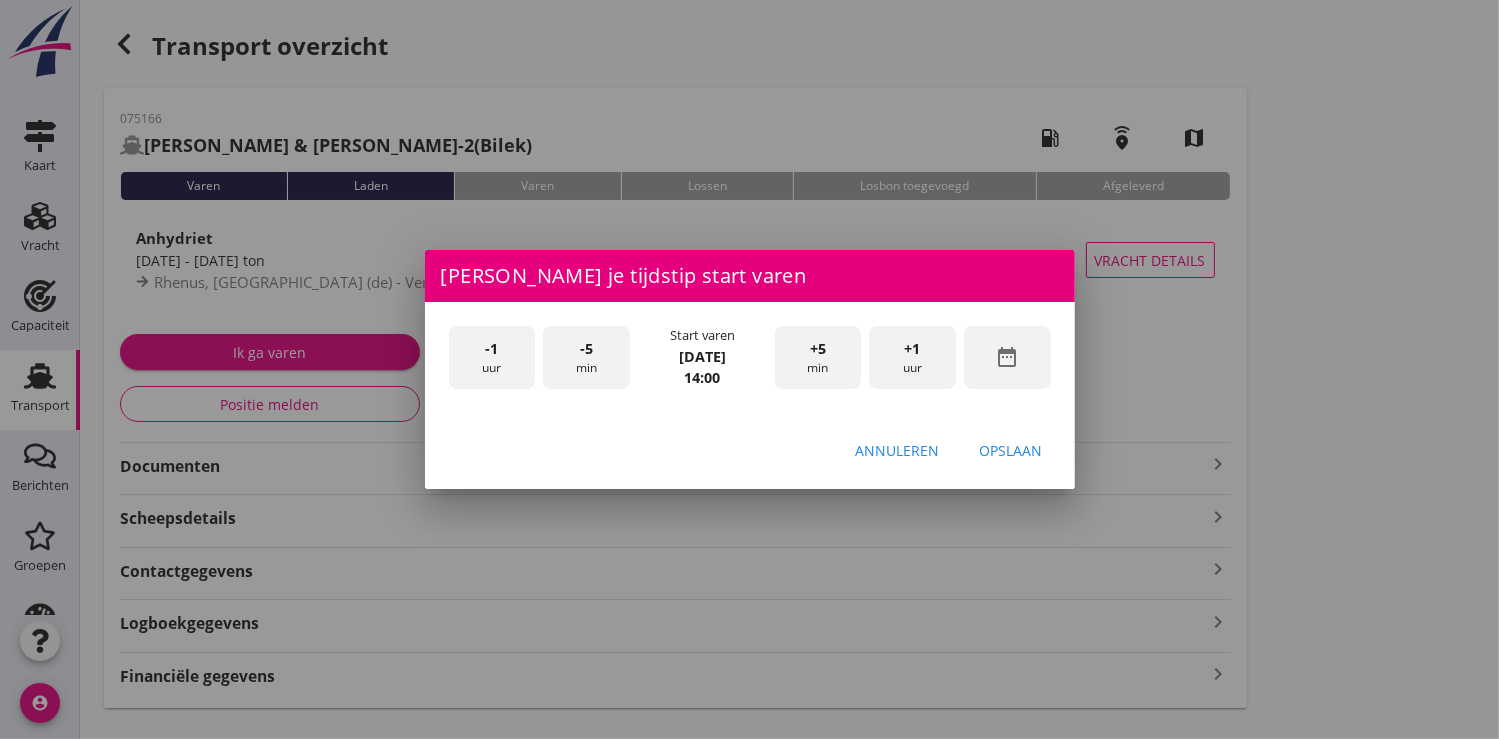 click on "Opslaan" at bounding box center (1011, 450) 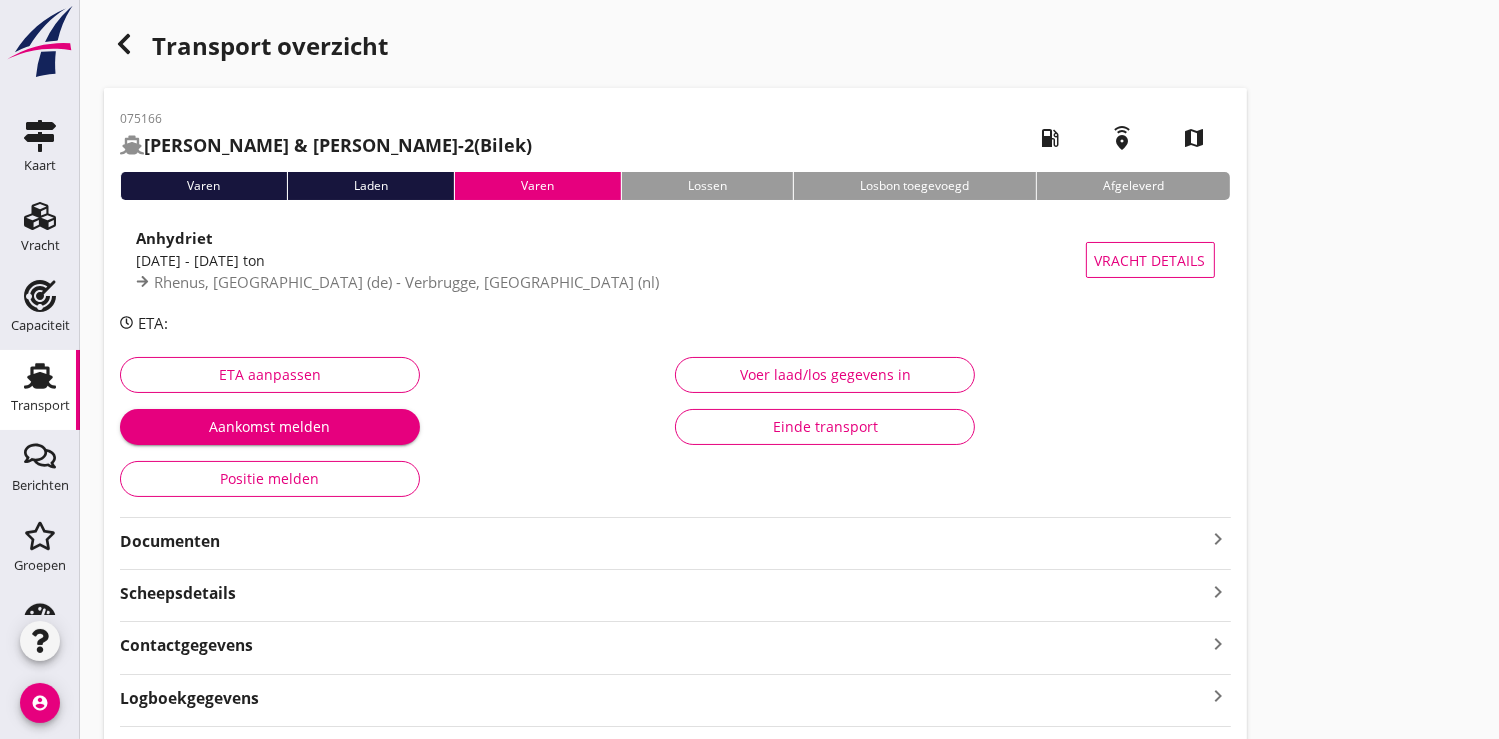 click on "Documenten  keyboard_arrow_right" at bounding box center (675, 539) 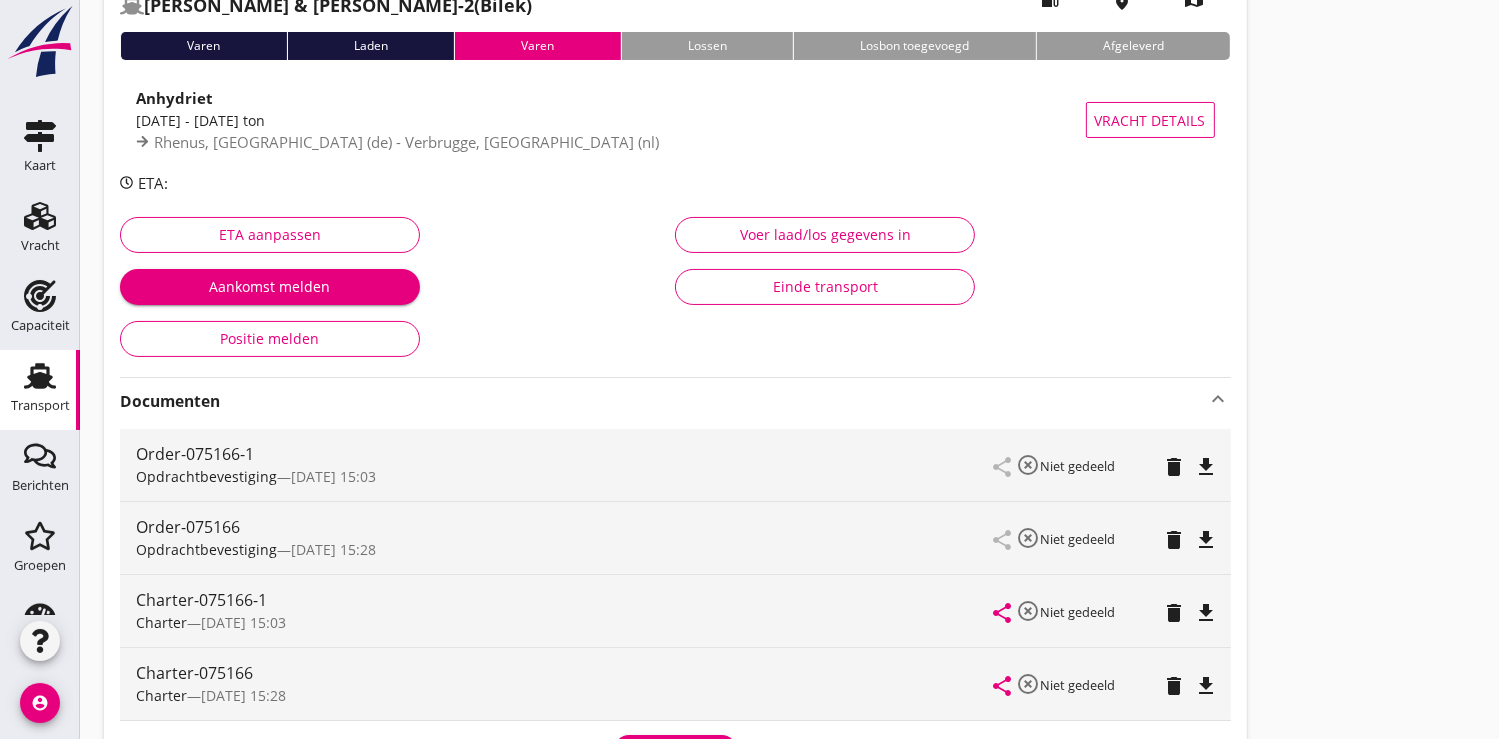 scroll, scrollTop: 333, scrollLeft: 0, axis: vertical 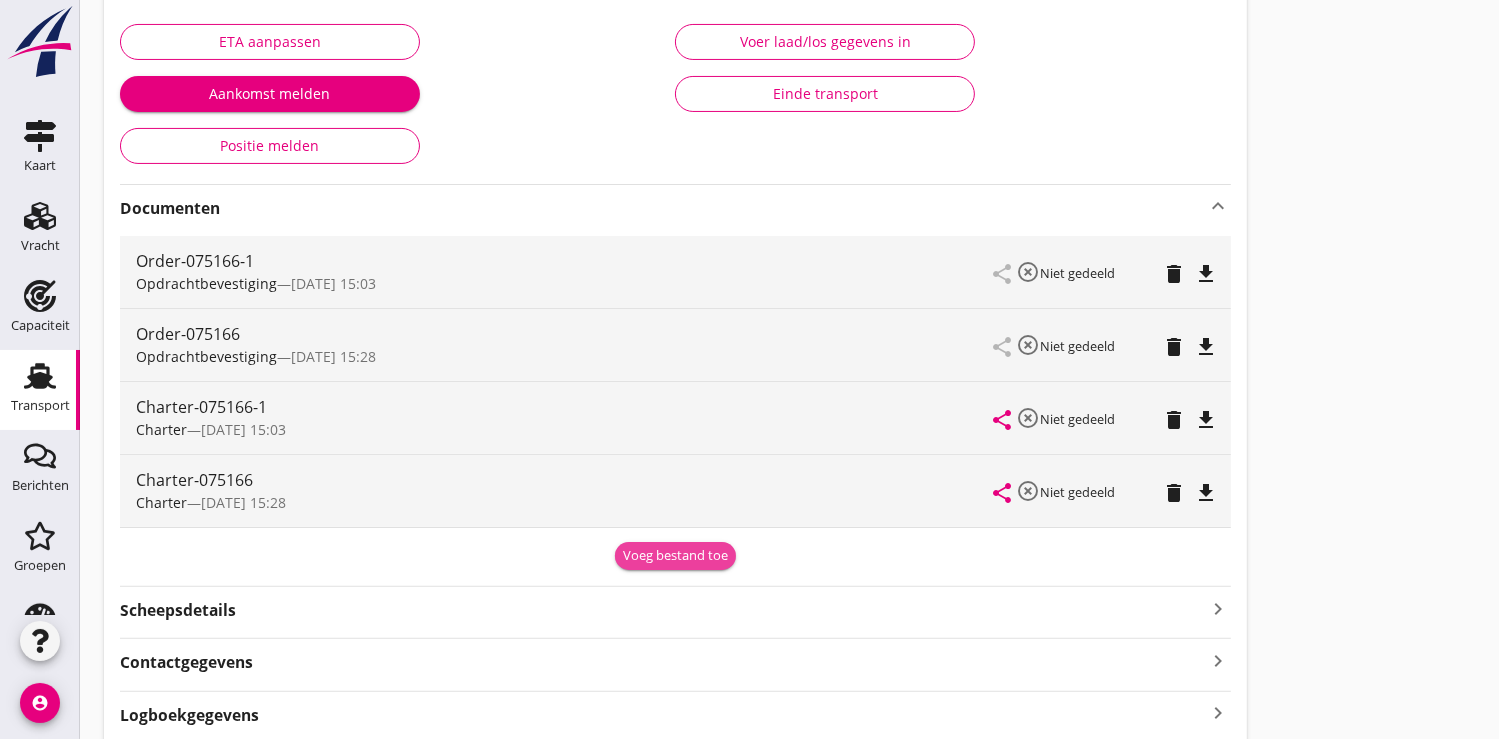 click on "Voeg bestand toe" at bounding box center [675, 556] 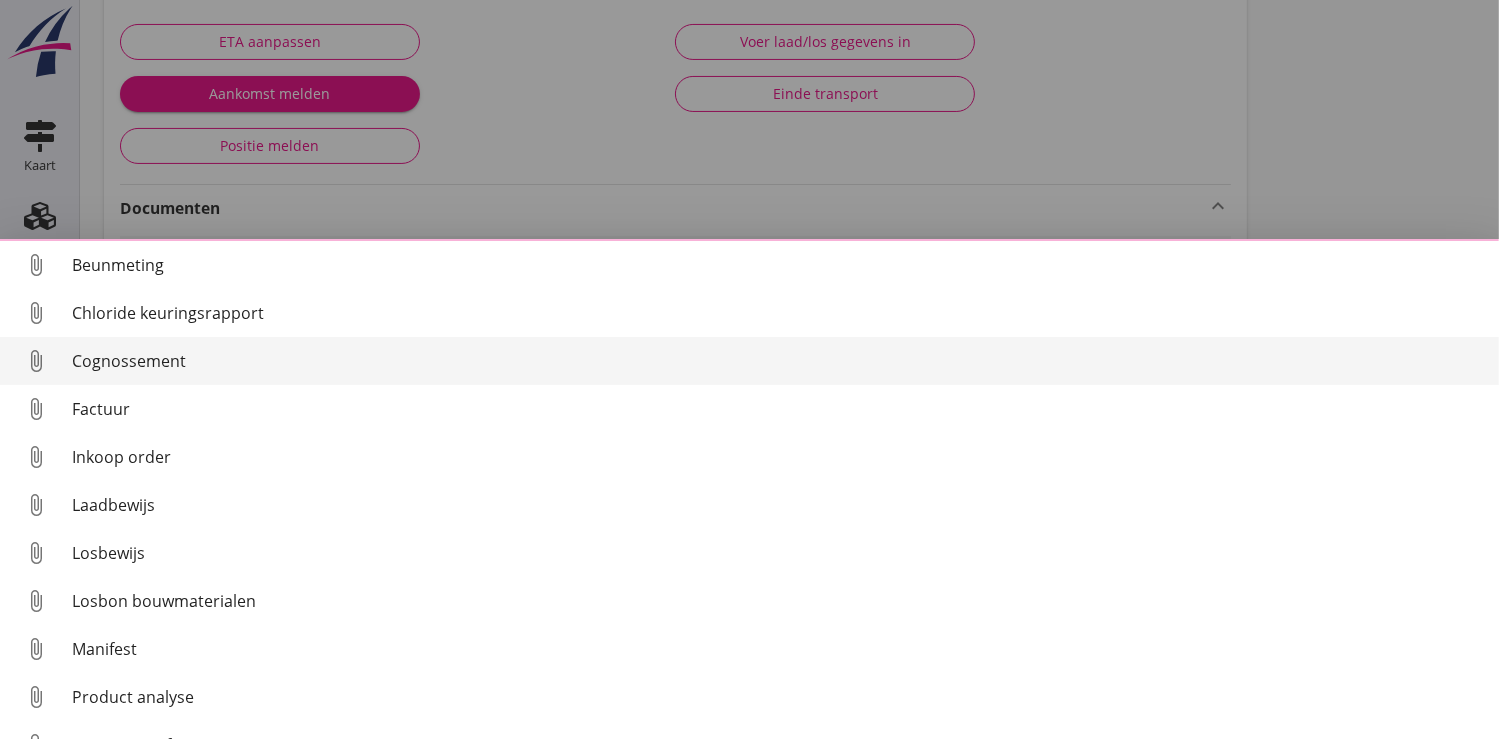 click on "Cognossement" at bounding box center [777, 361] 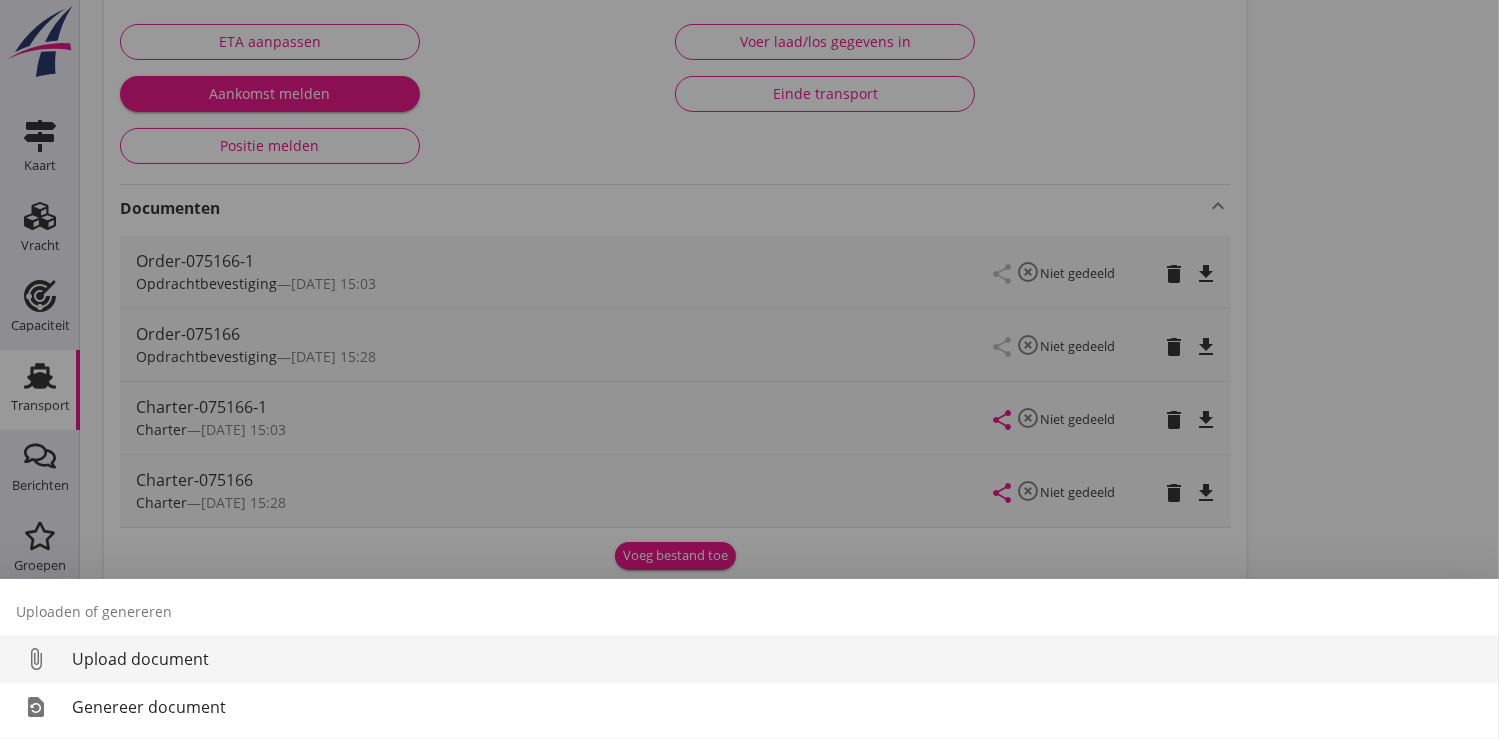 click on "Upload document" at bounding box center [777, 659] 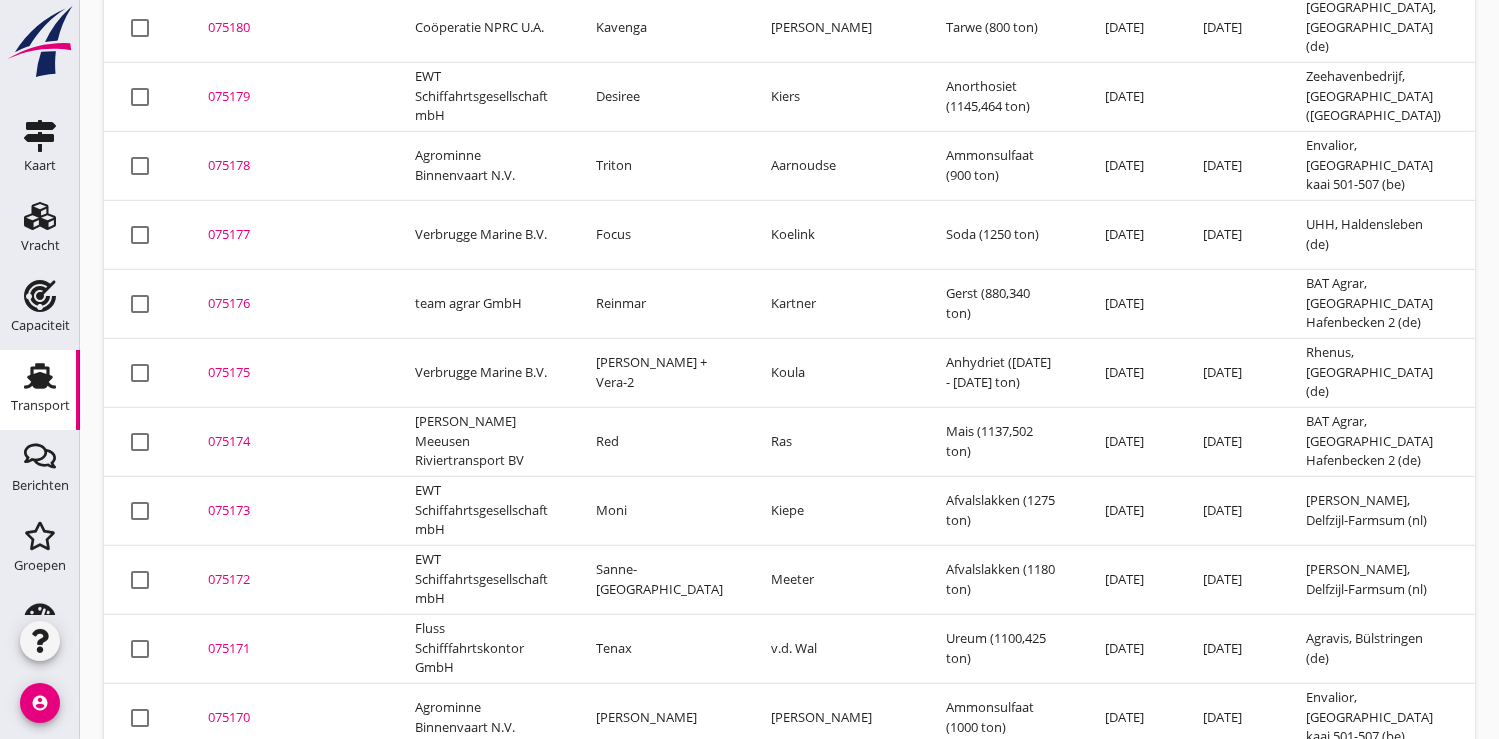scroll, scrollTop: 1276, scrollLeft: 0, axis: vertical 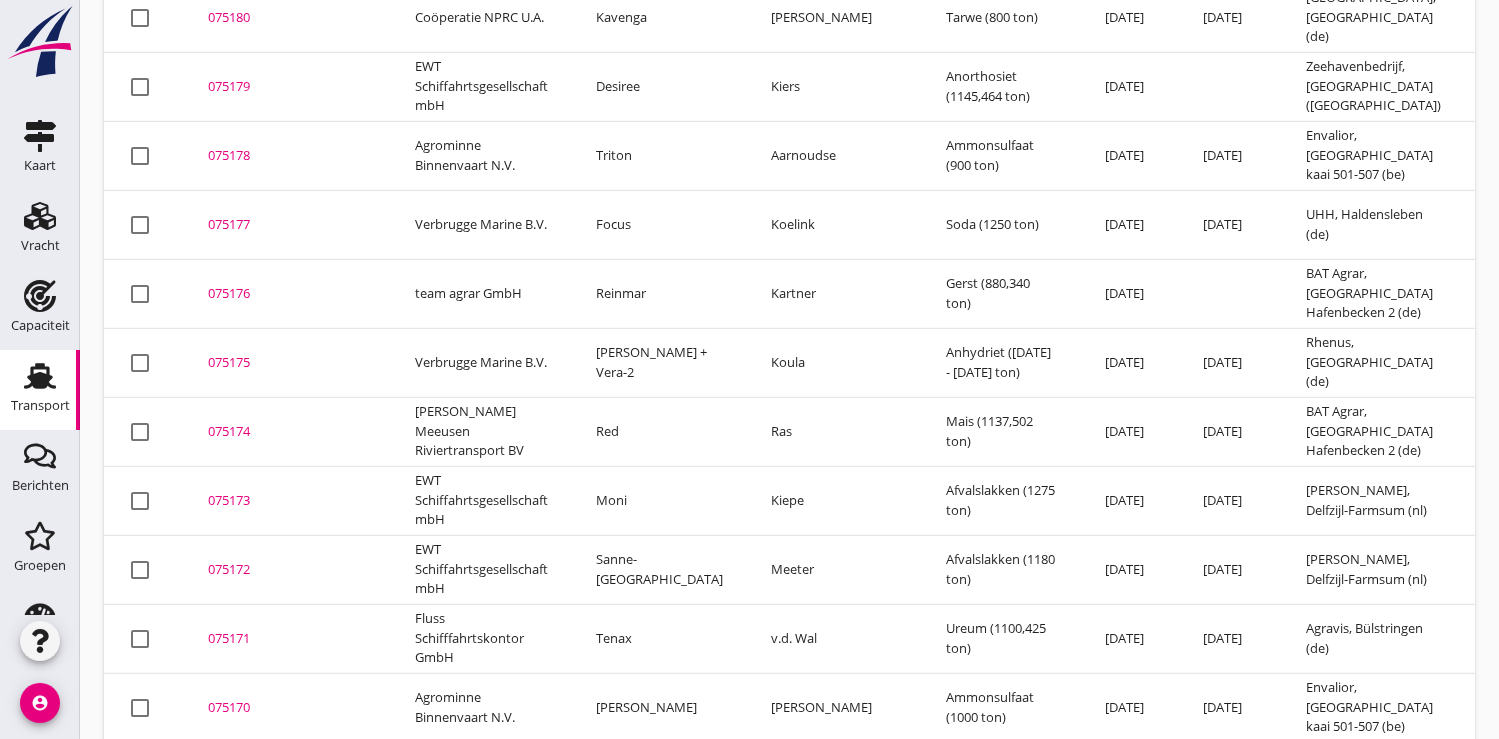 click on "075174" at bounding box center (287, 432) 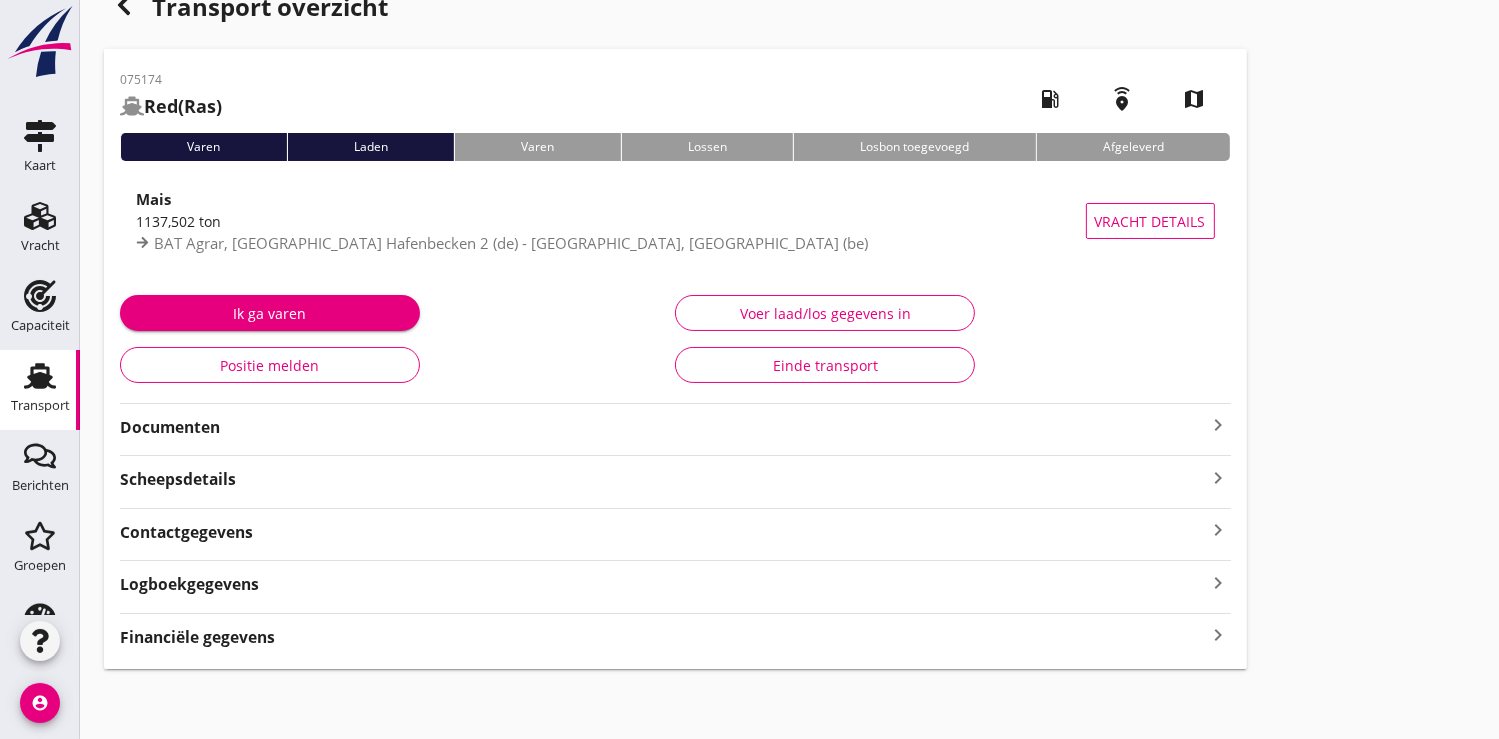 scroll, scrollTop: 0, scrollLeft: 0, axis: both 